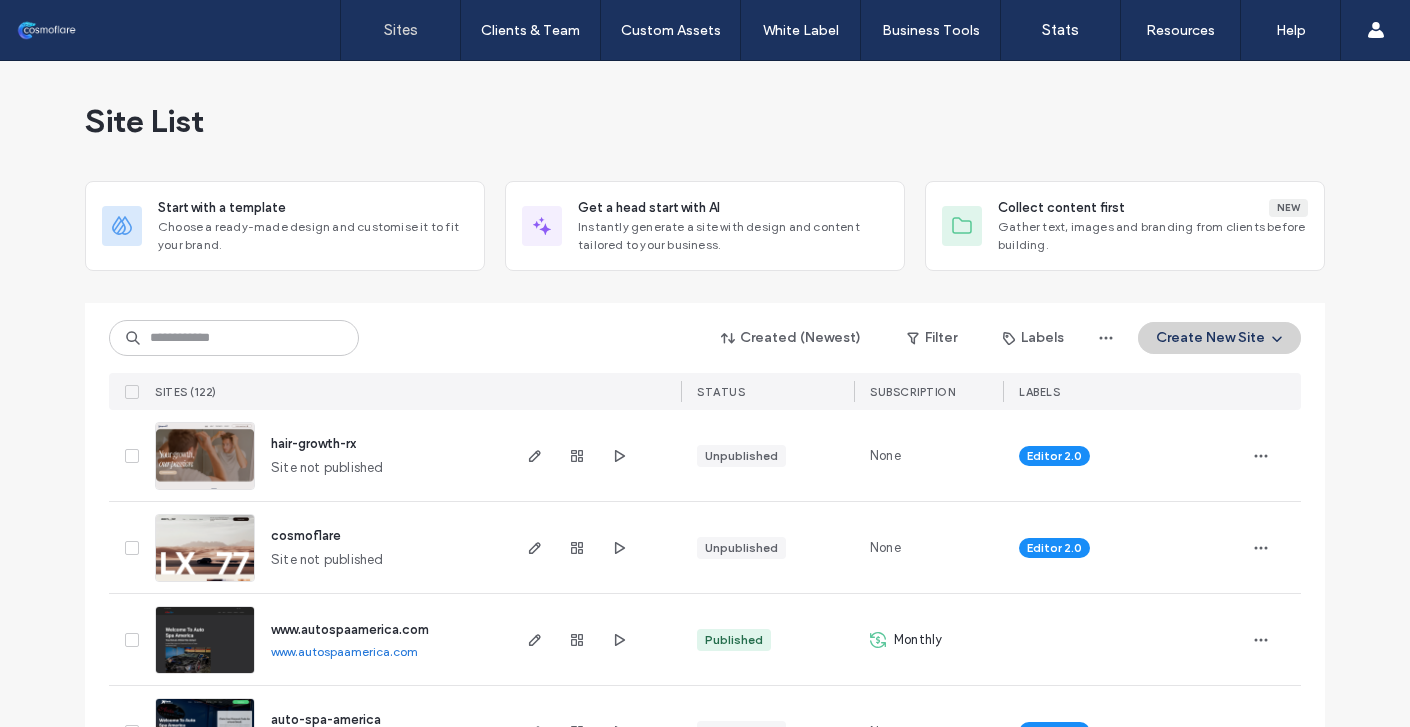 scroll, scrollTop: 0, scrollLeft: 0, axis: both 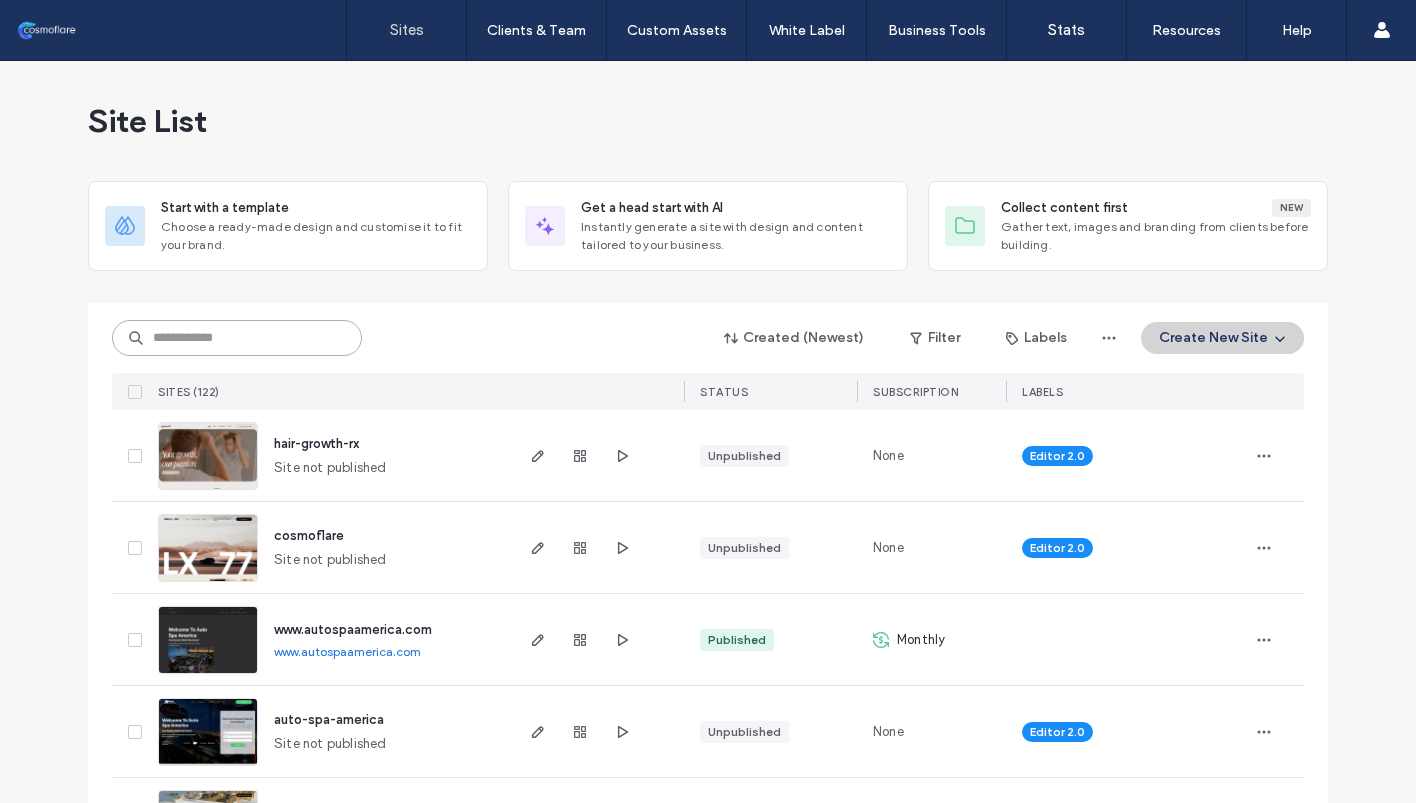 click at bounding box center (237, 338) 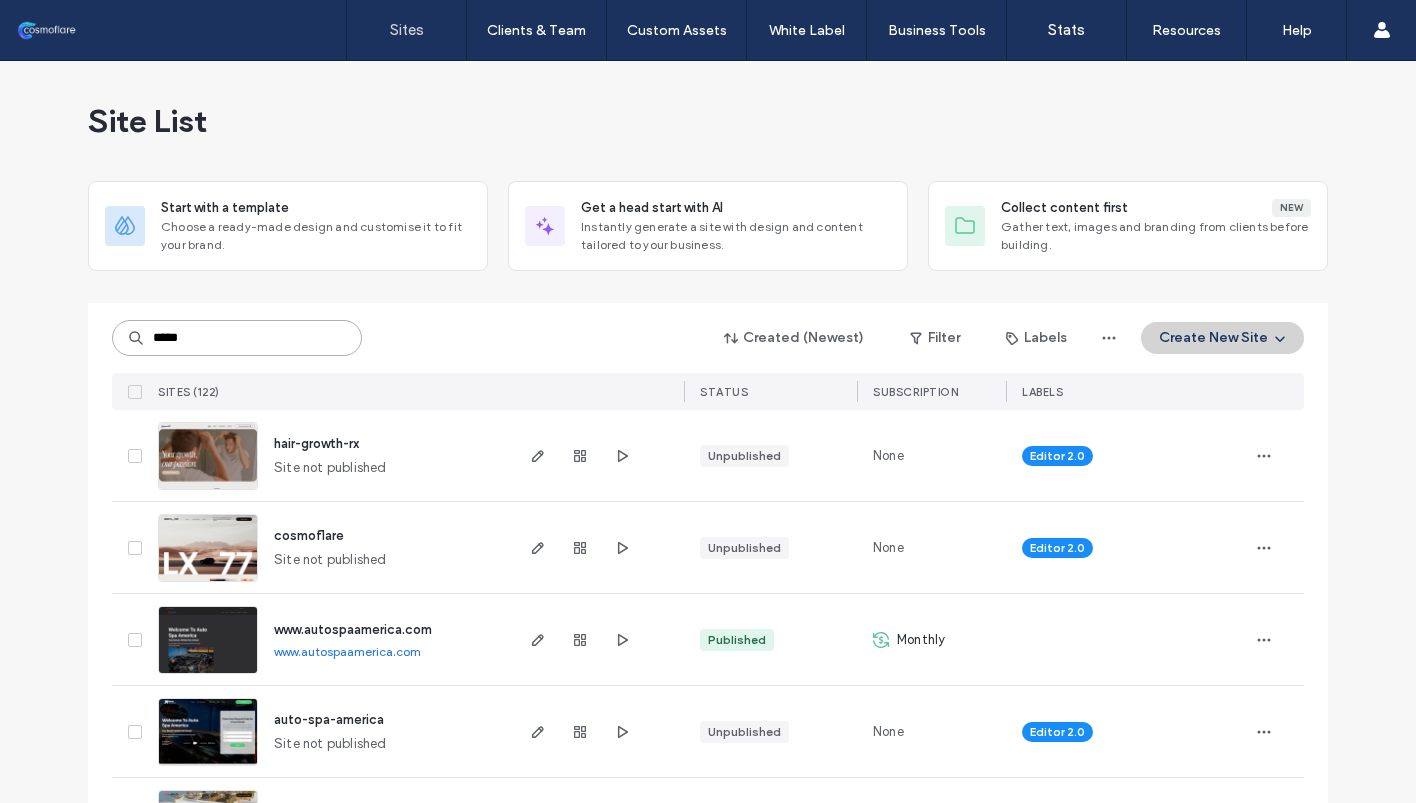 type on "*****" 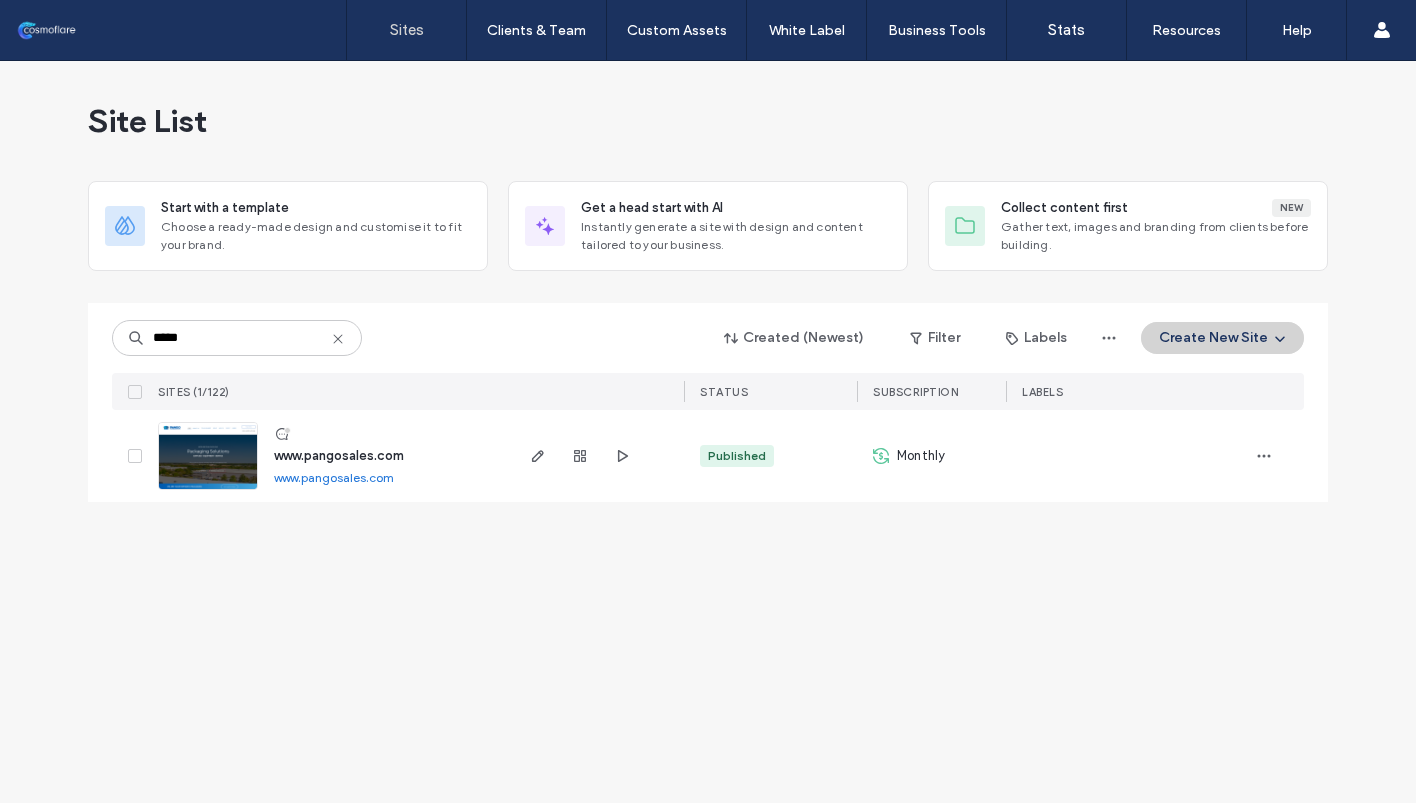click on "Published" at bounding box center [737, 456] 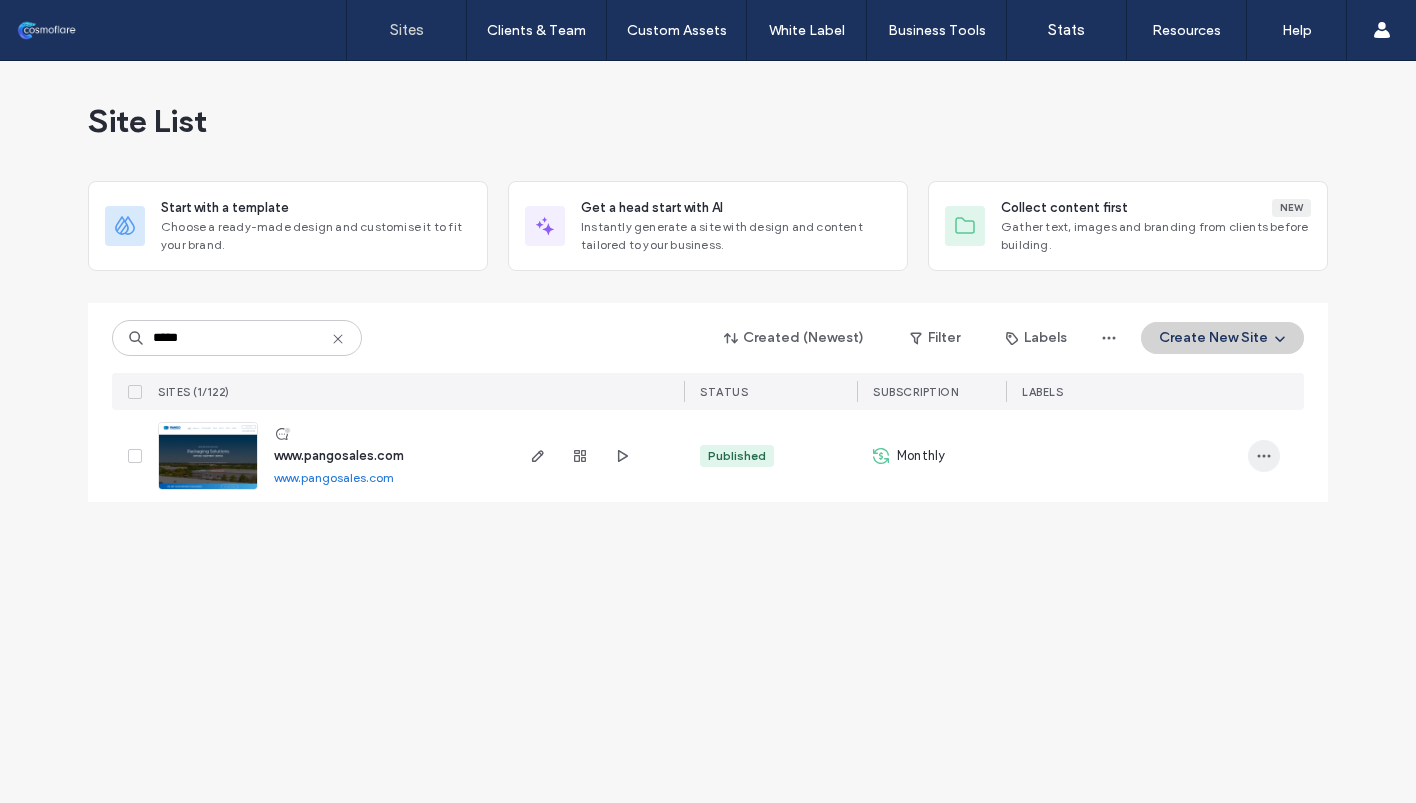 click 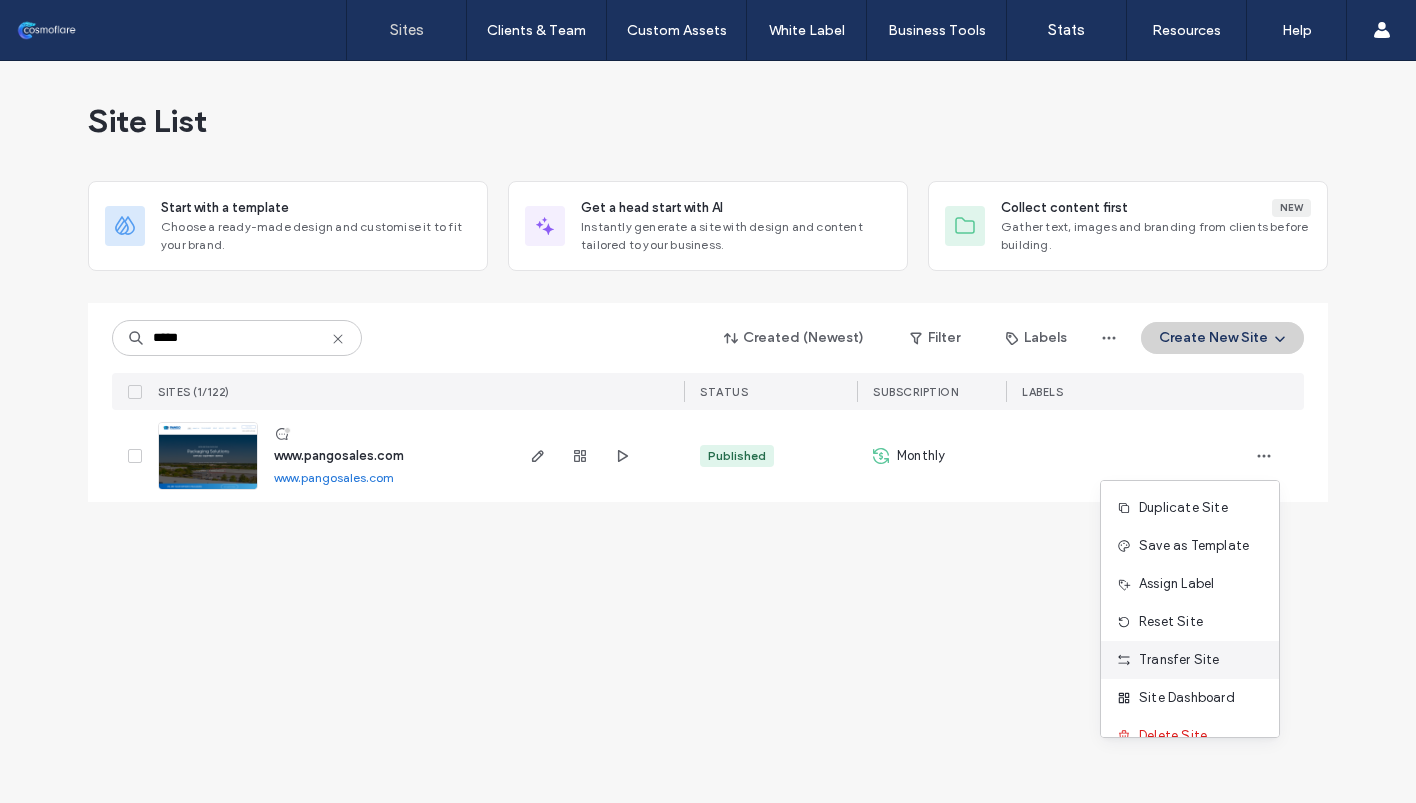 scroll, scrollTop: 26, scrollLeft: 0, axis: vertical 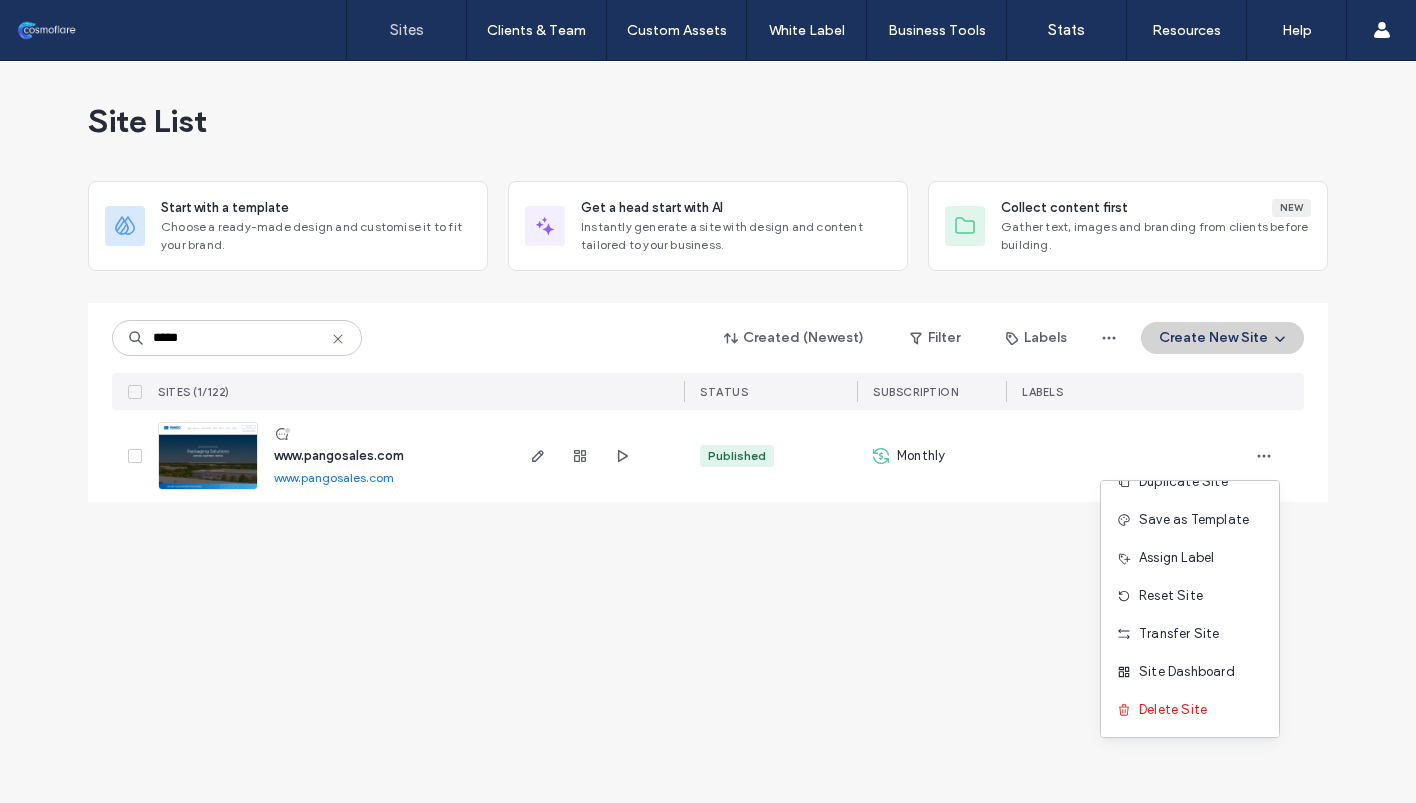 click at bounding box center (208, 491) 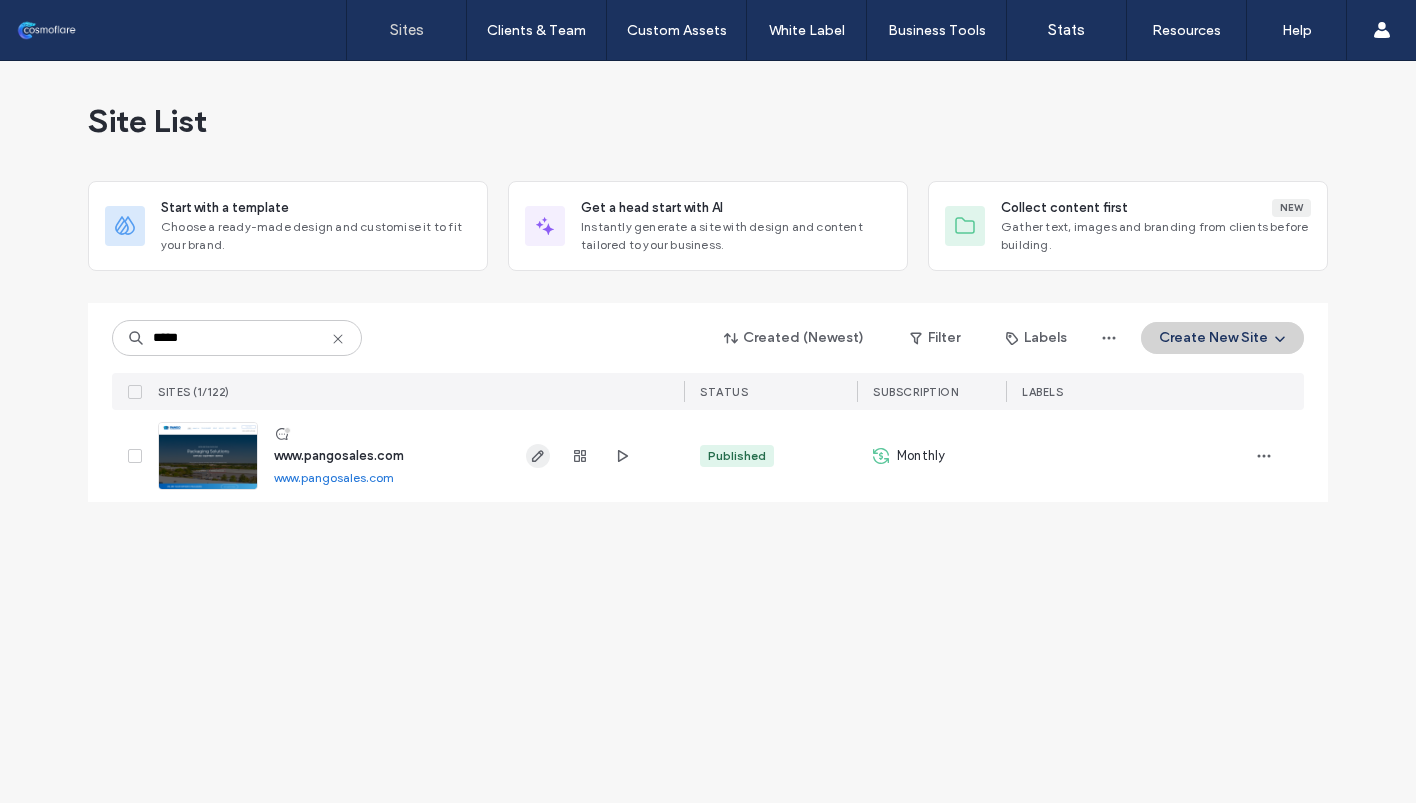 click 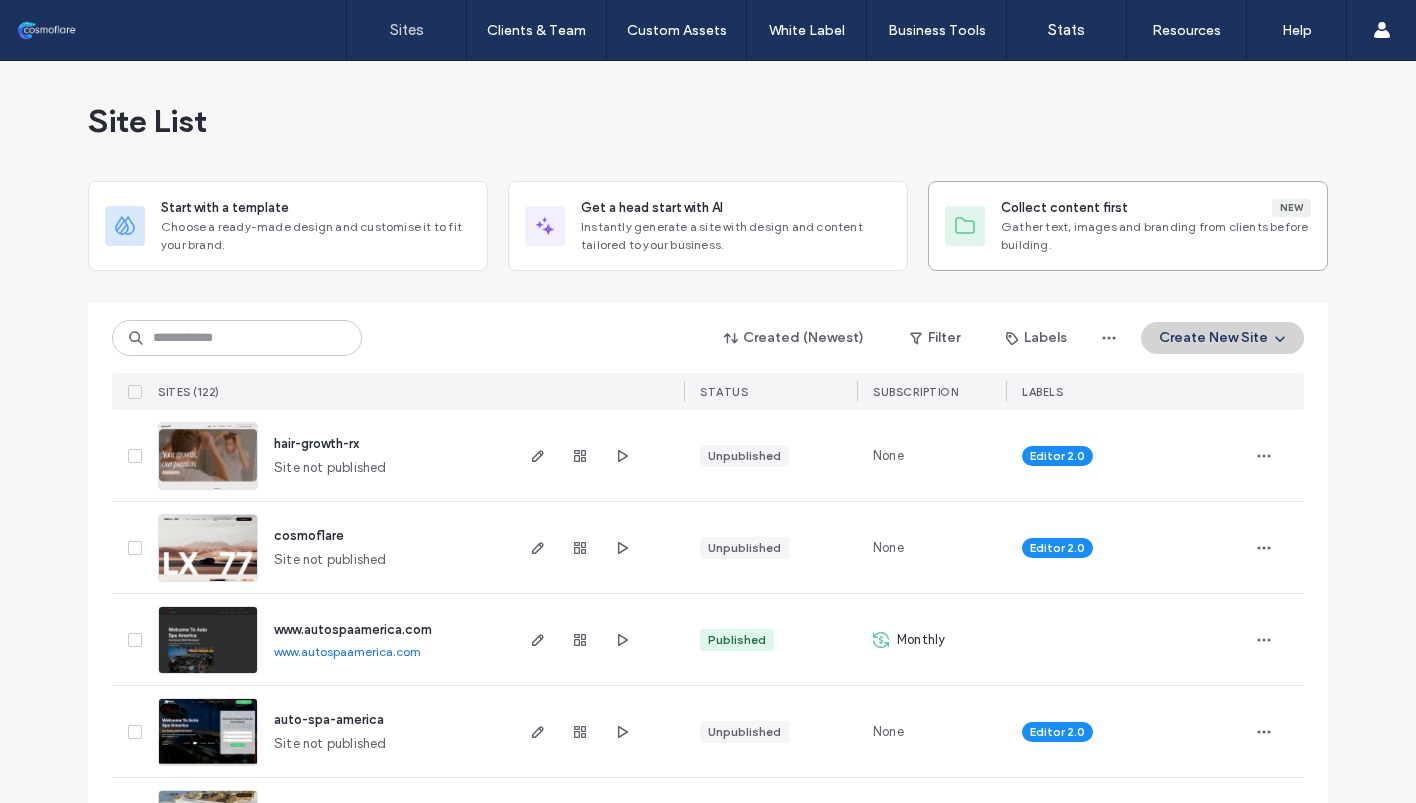 scroll, scrollTop: 0, scrollLeft: 0, axis: both 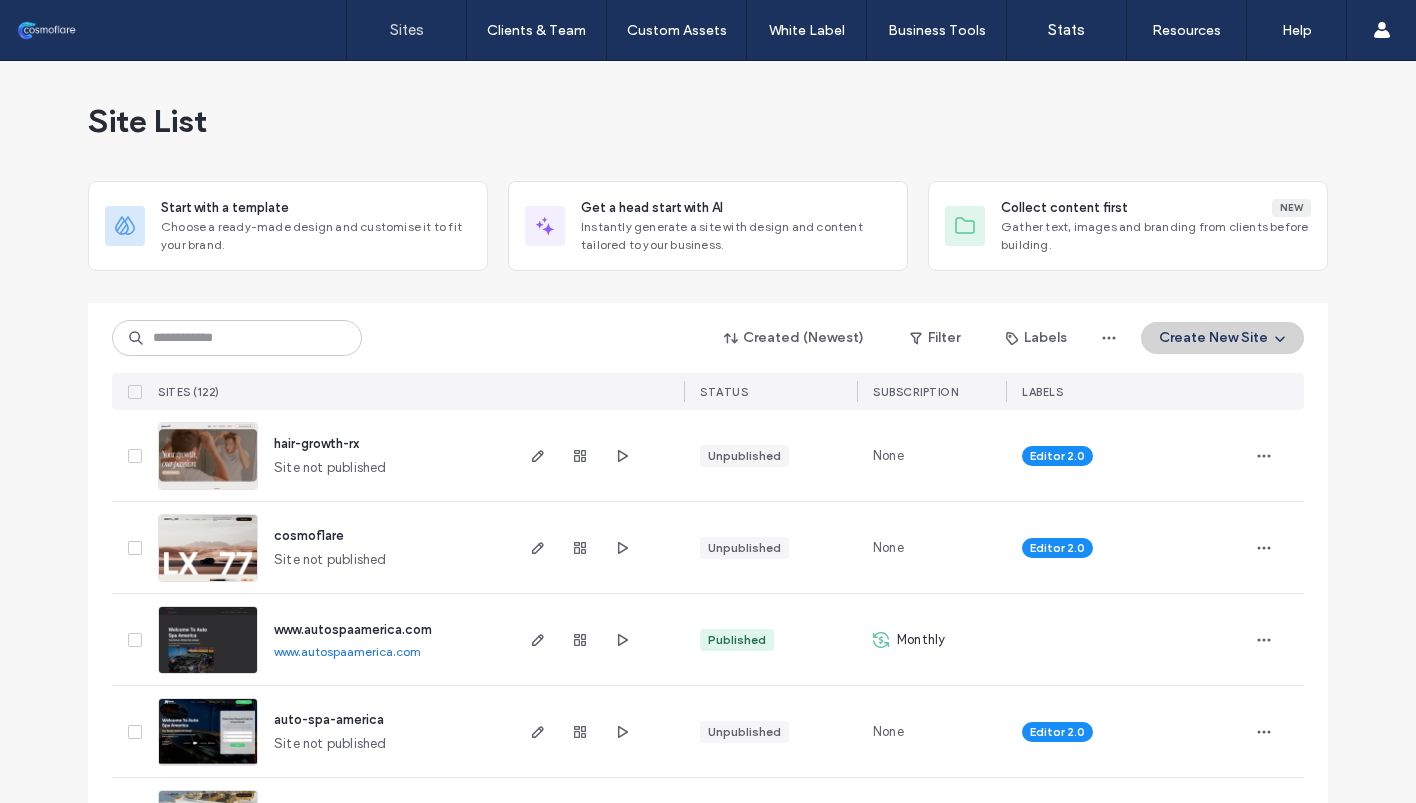 click at bounding box center (708, 295) 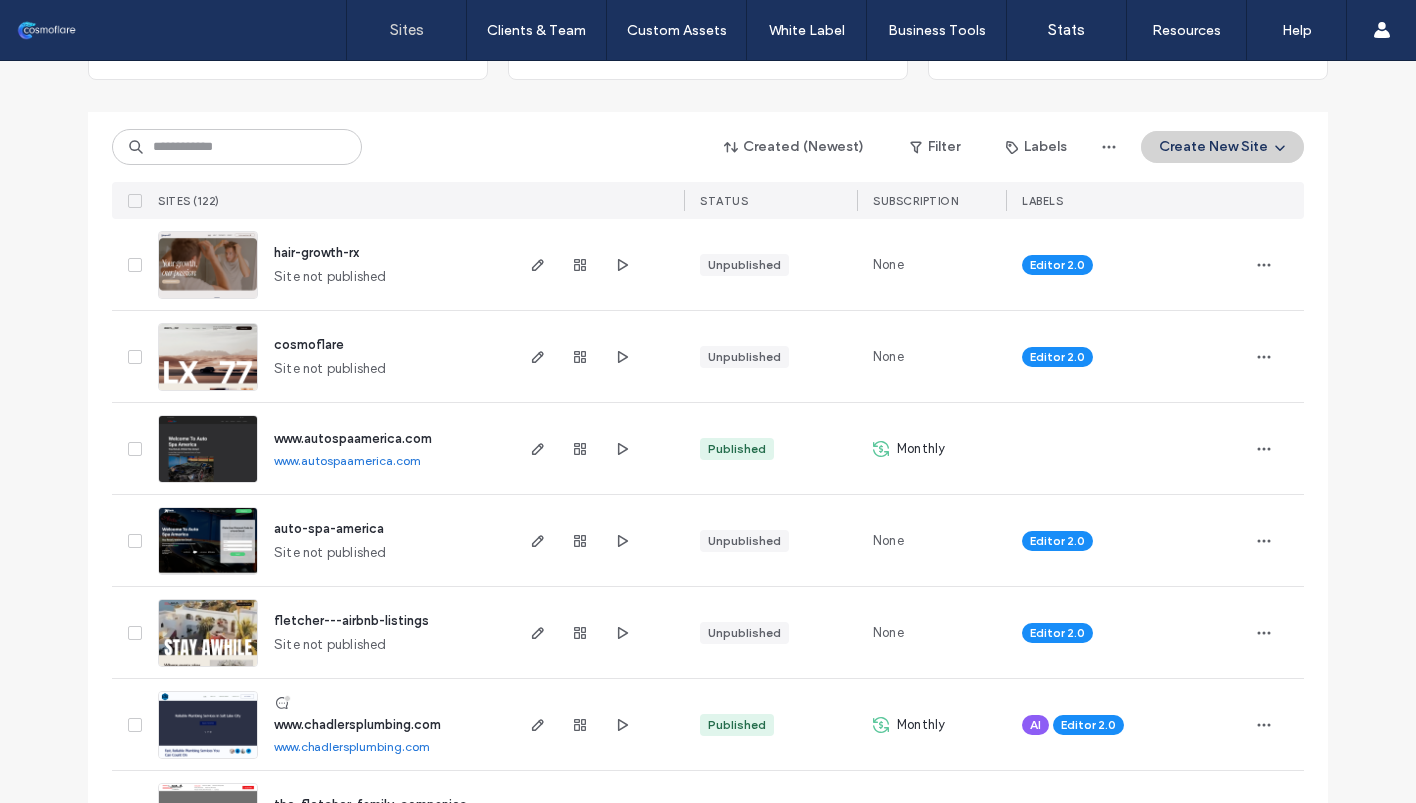 scroll, scrollTop: 0, scrollLeft: 0, axis: both 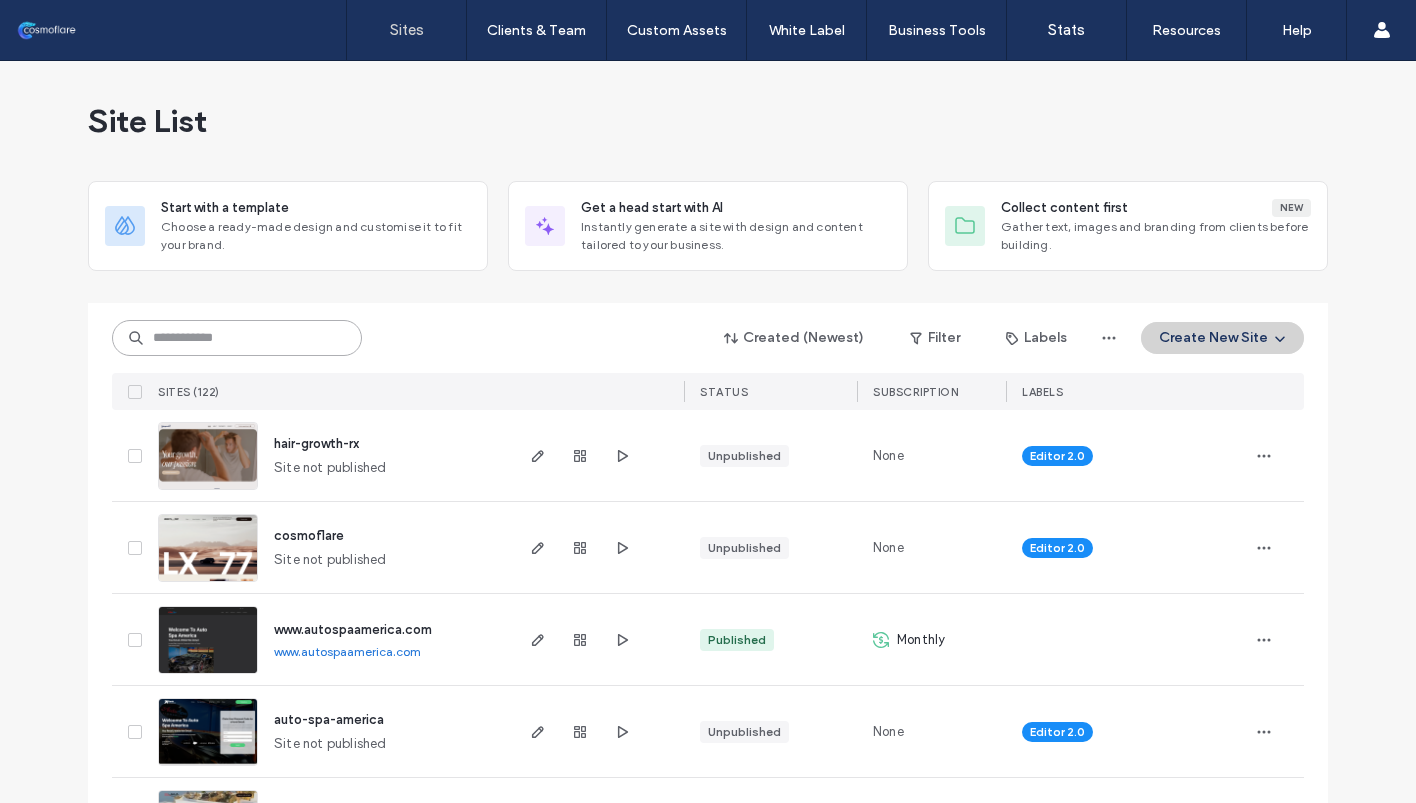 click at bounding box center (237, 338) 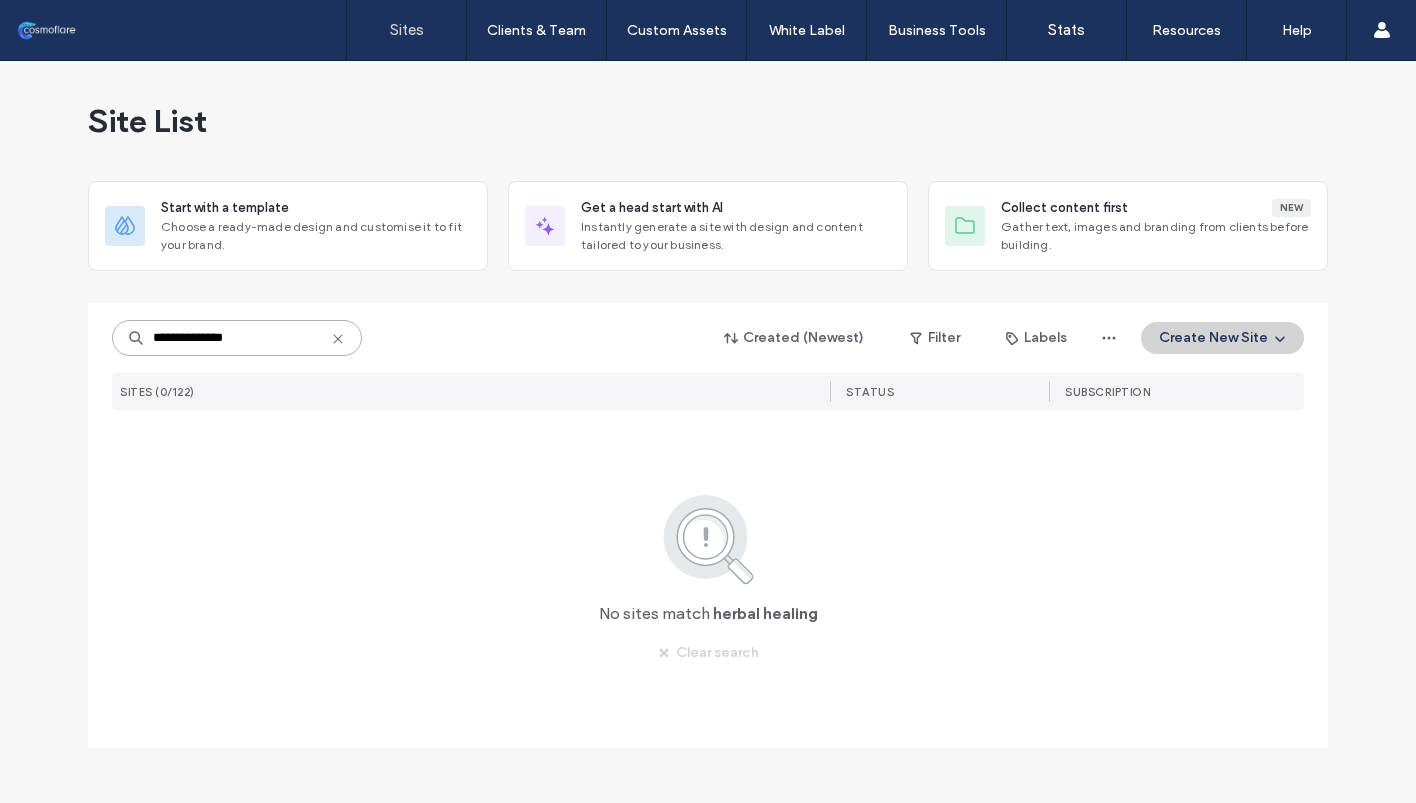 type on "**********" 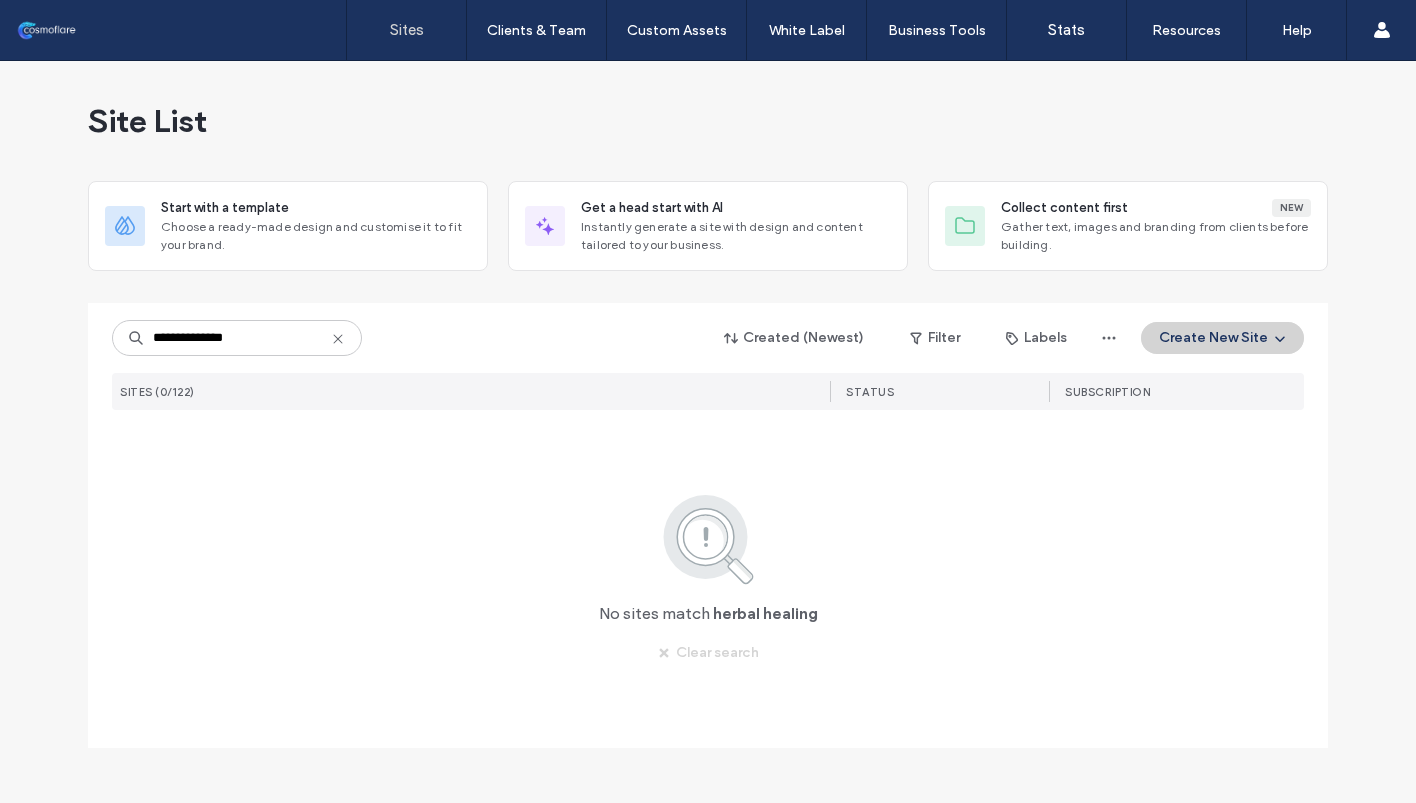click 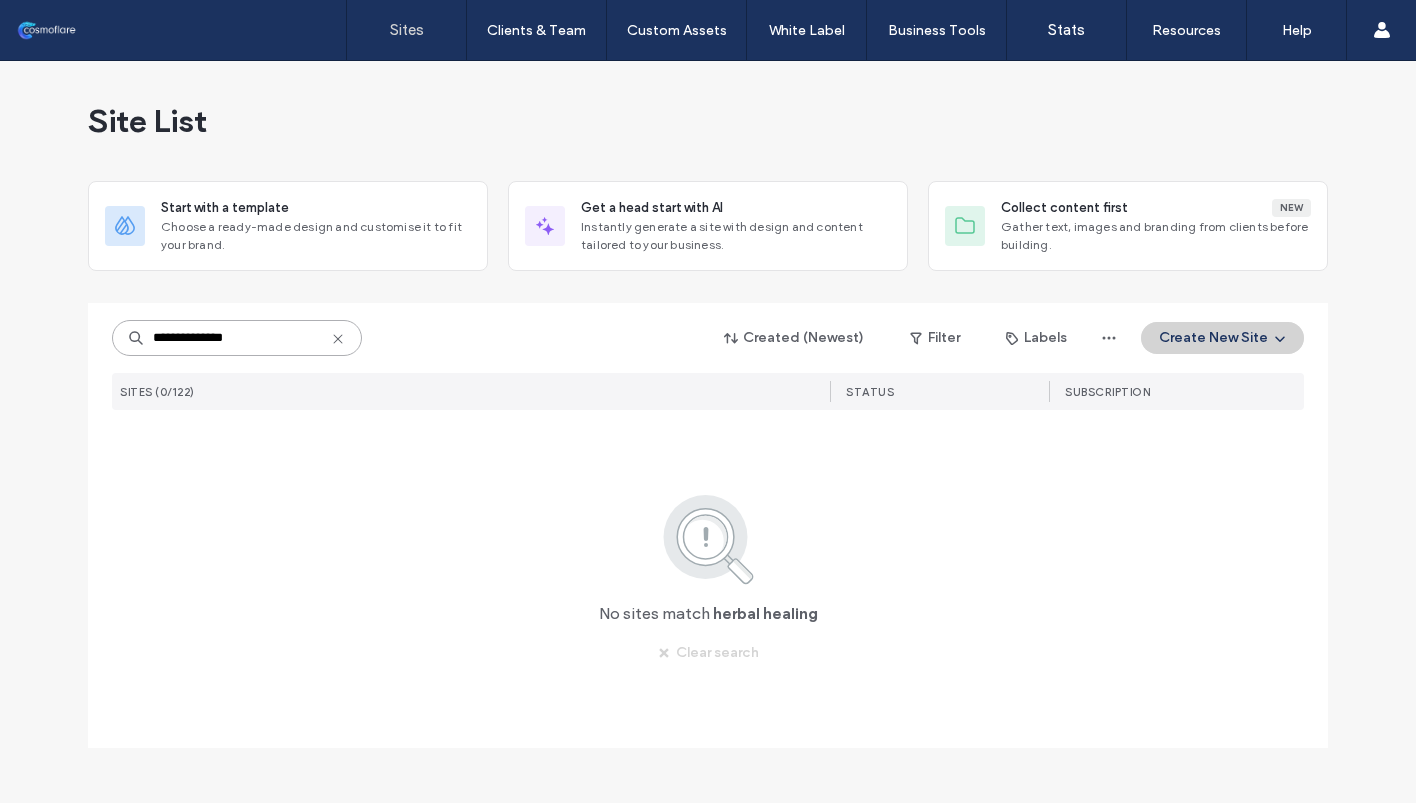 type 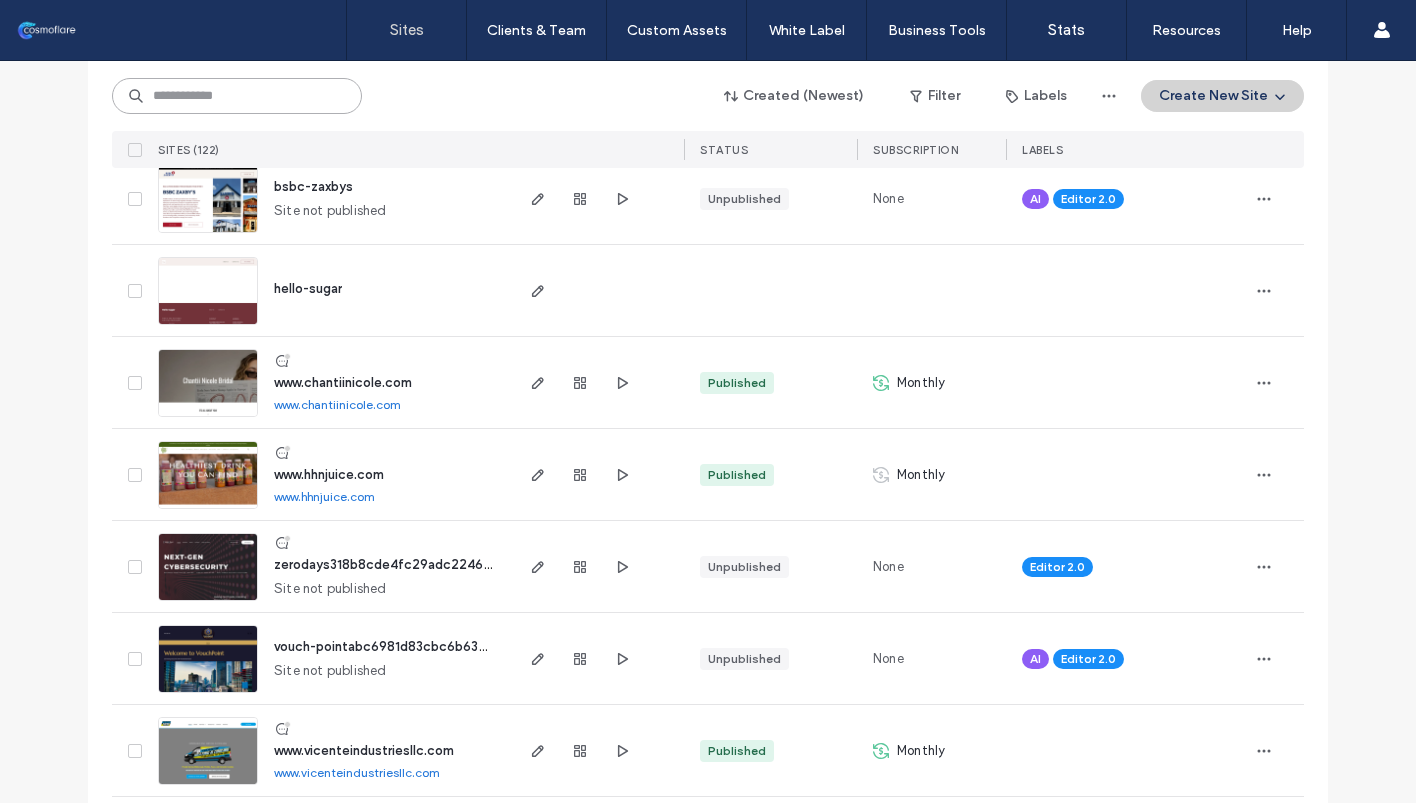 scroll, scrollTop: 1016, scrollLeft: 0, axis: vertical 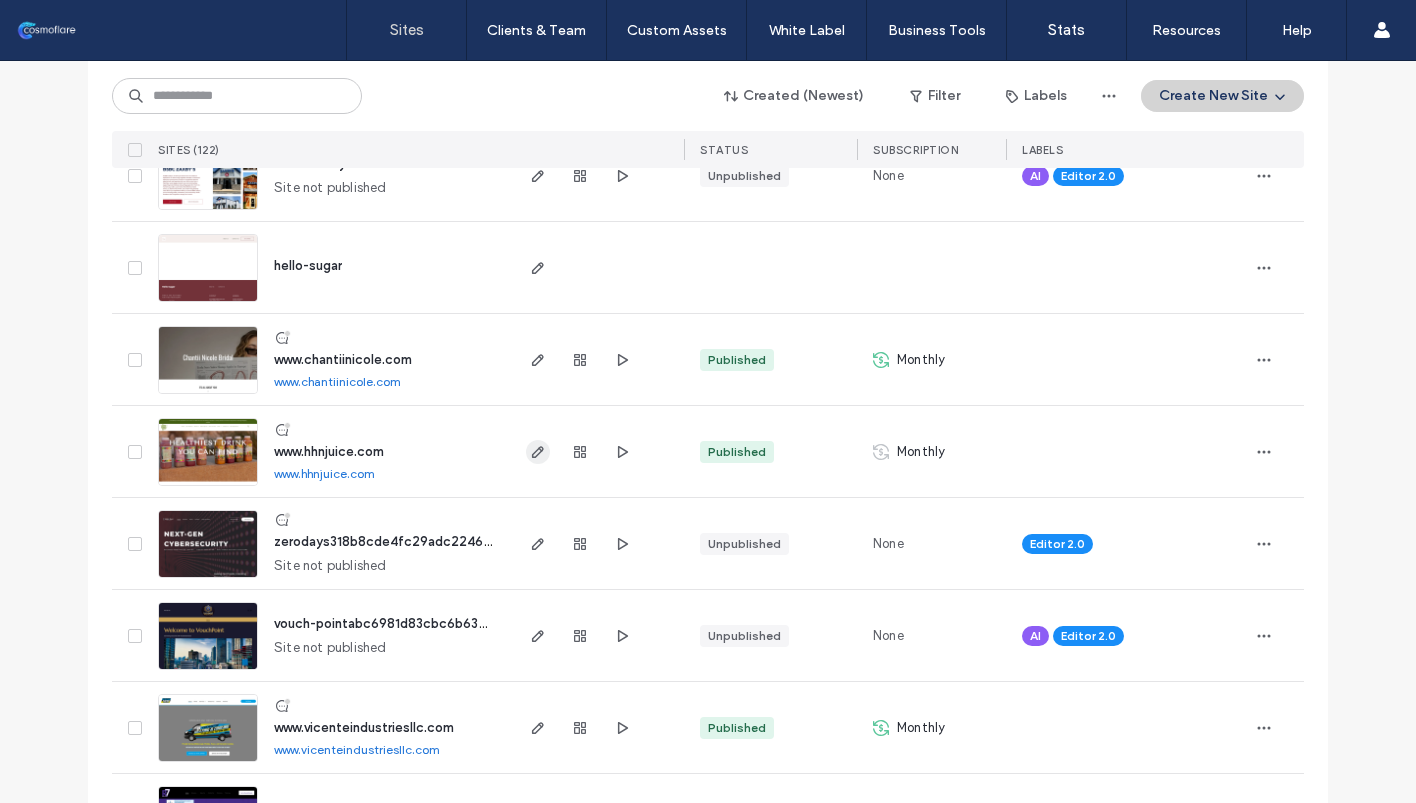 click 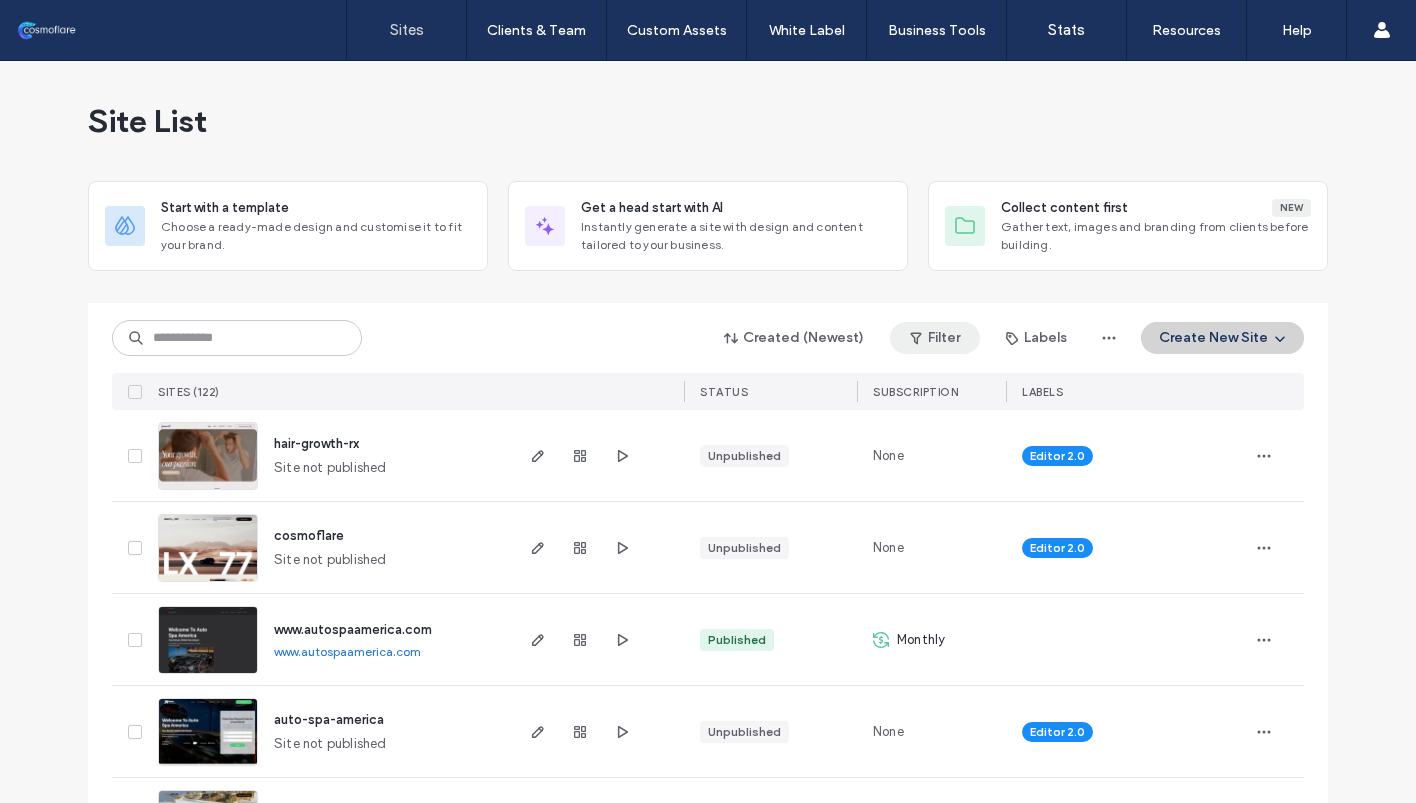 scroll, scrollTop: 0, scrollLeft: 0, axis: both 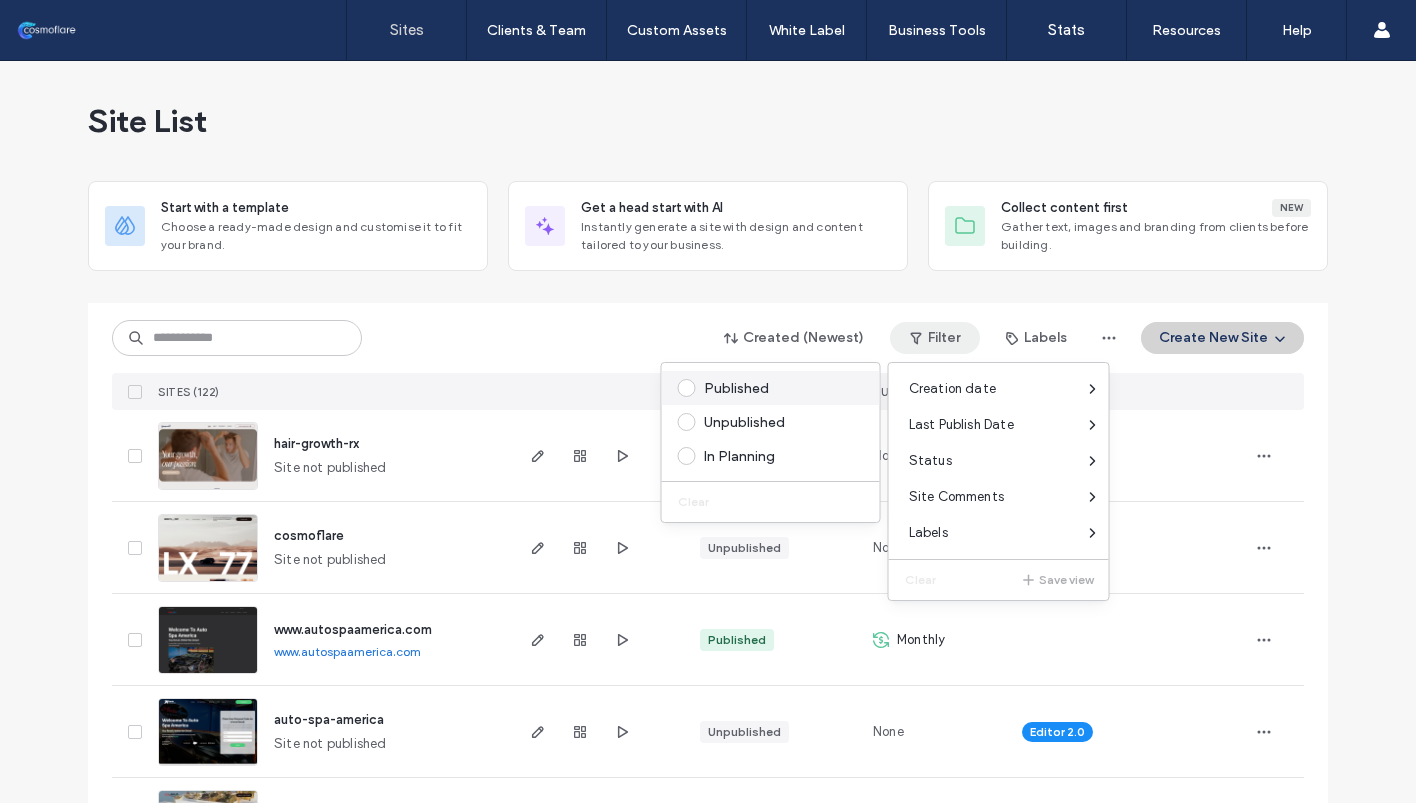 click on "Published" at bounding box center (780, 388) 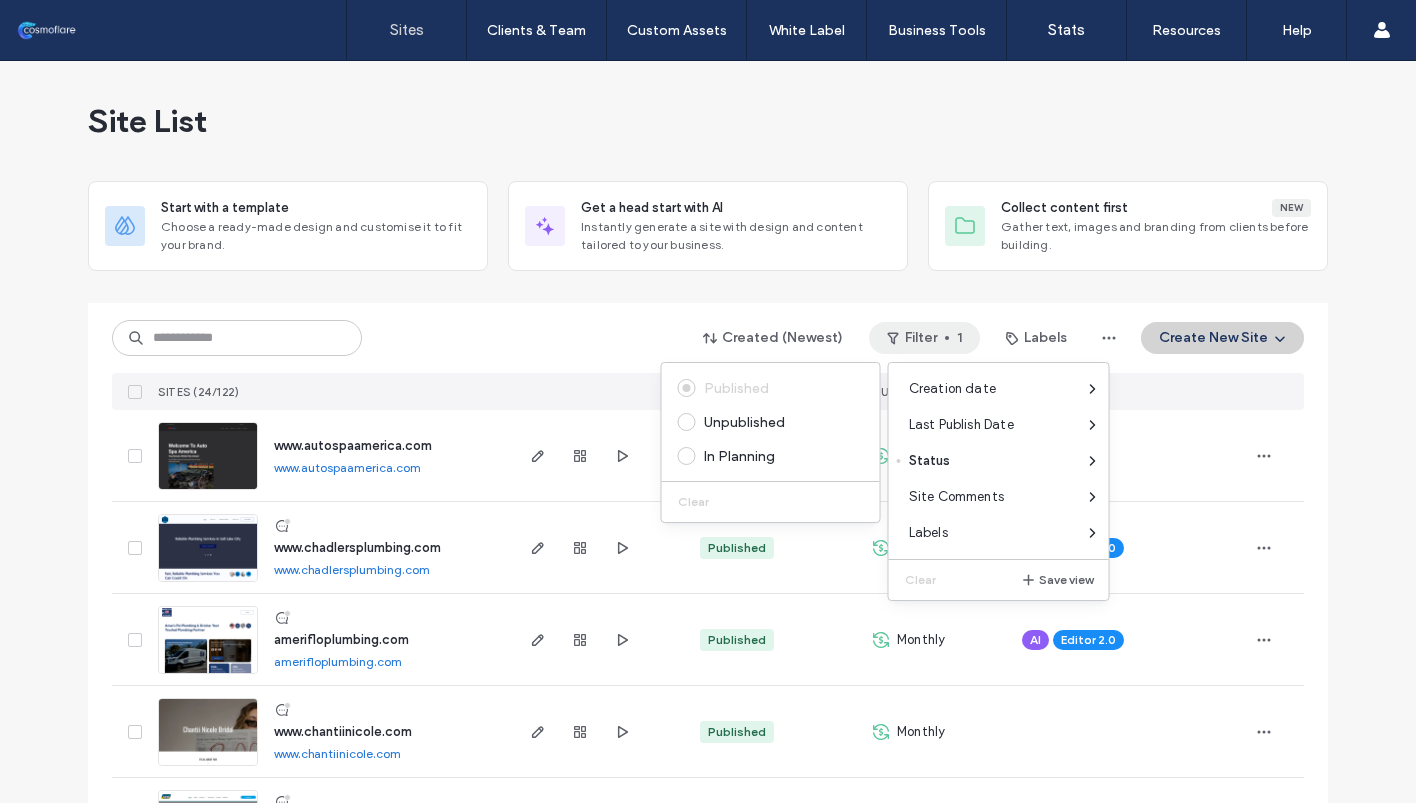 click on "Created (Newest) Filter 1 Labels Create New Site" at bounding box center (708, 338) 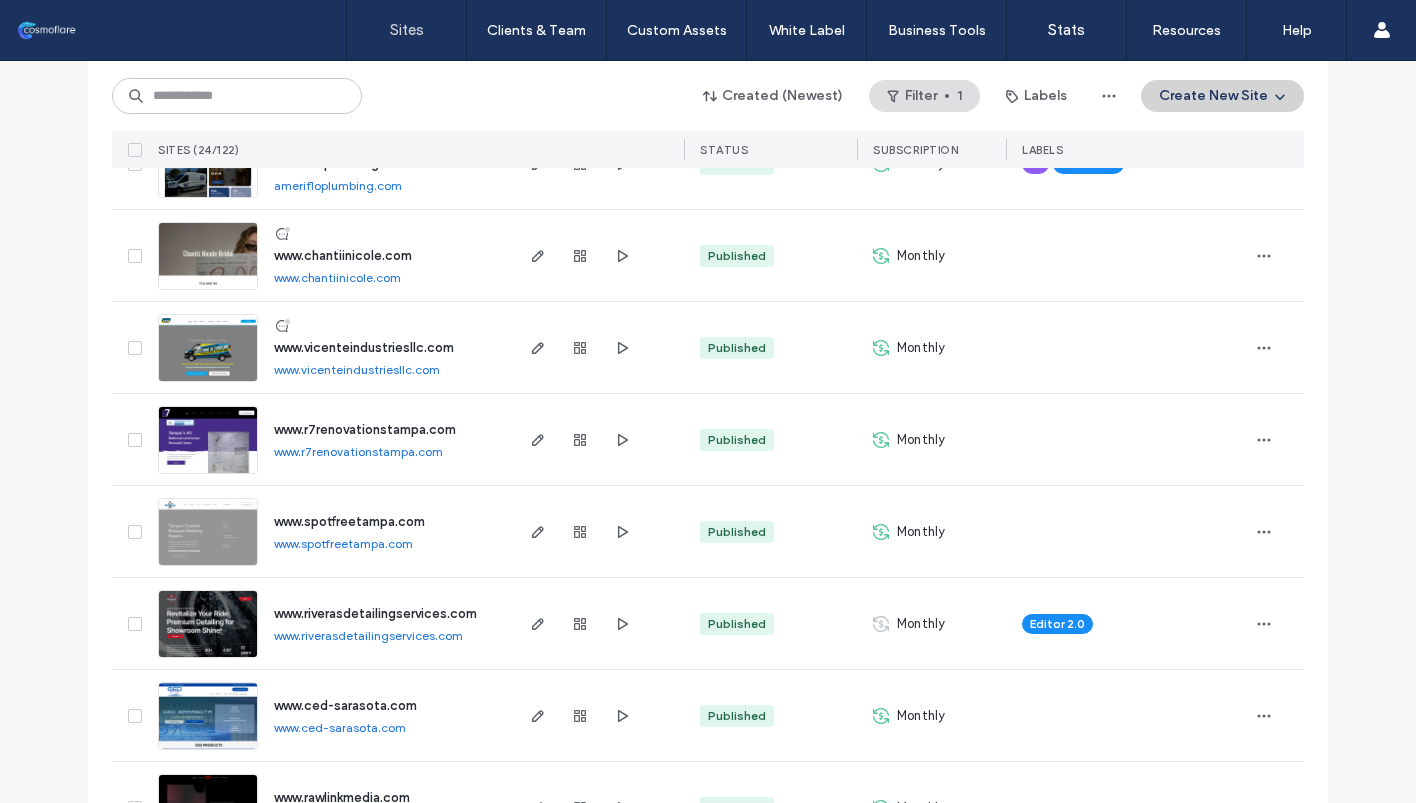 scroll, scrollTop: 534, scrollLeft: 0, axis: vertical 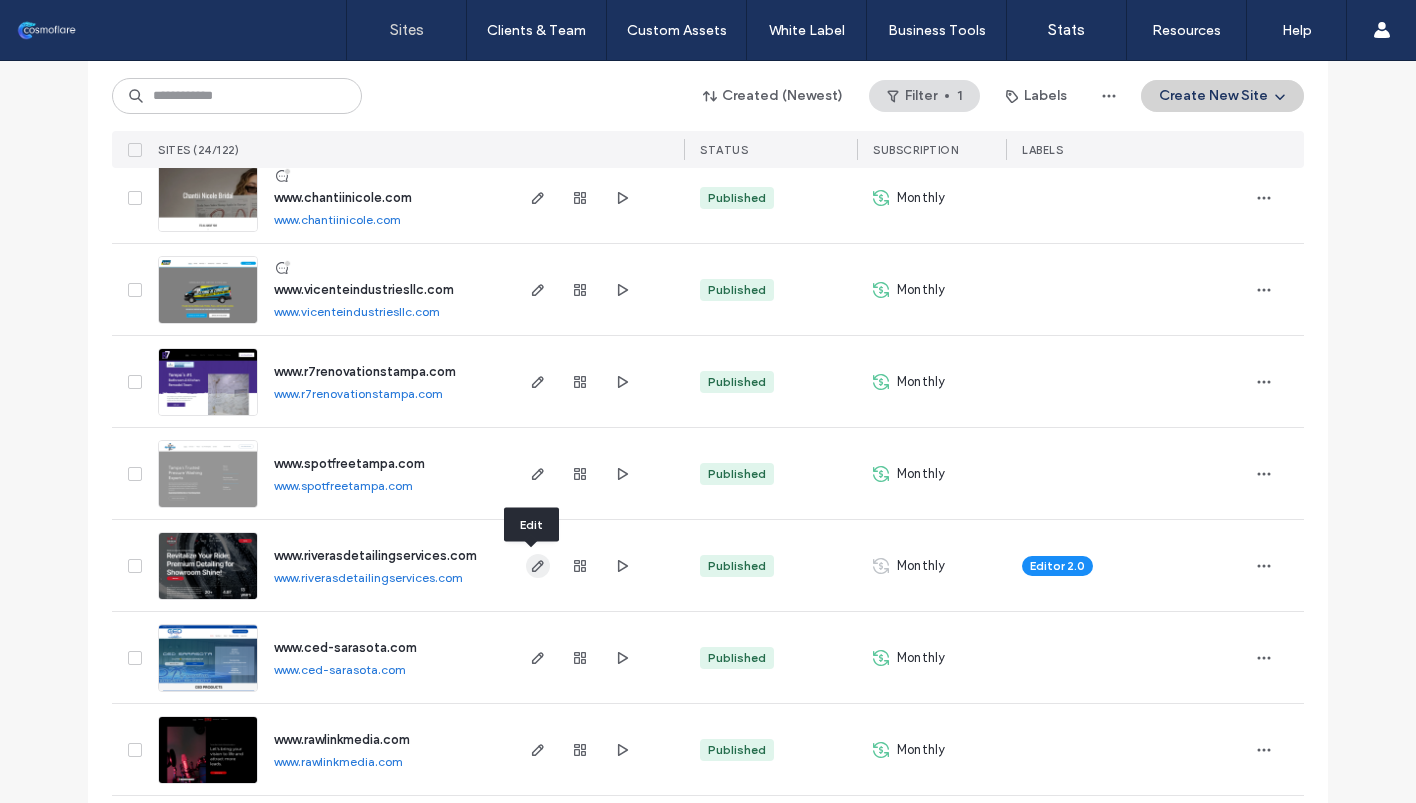 click 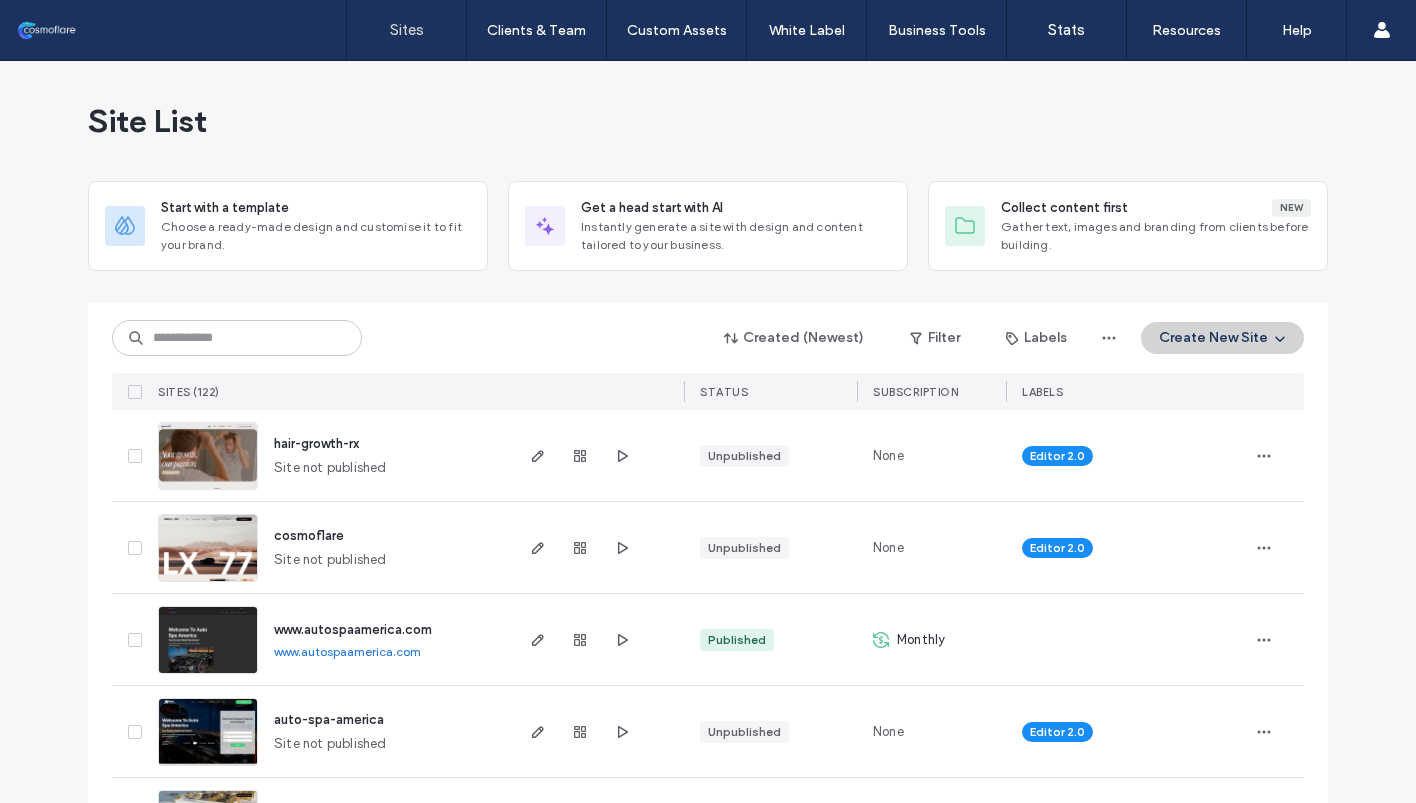 scroll, scrollTop: 0, scrollLeft: 0, axis: both 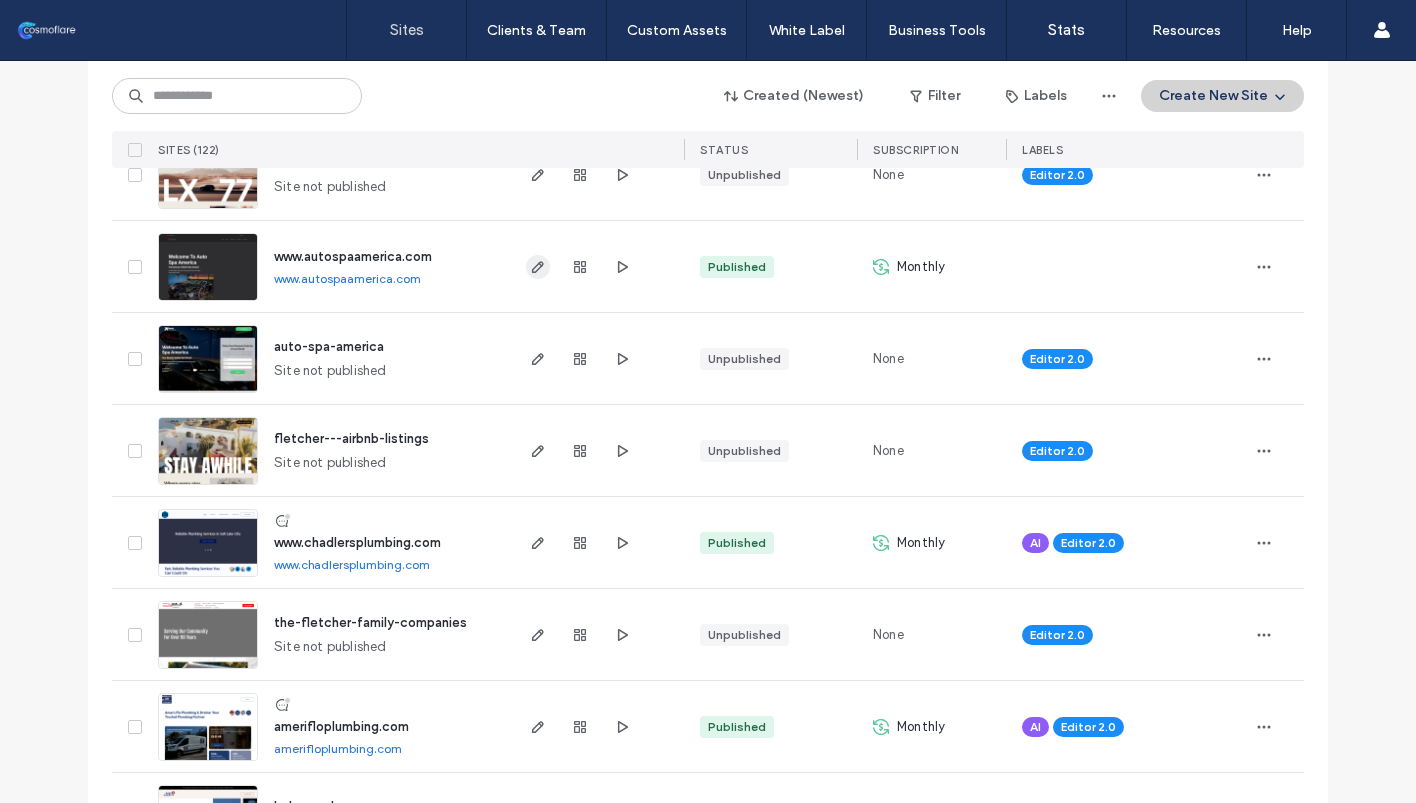 click 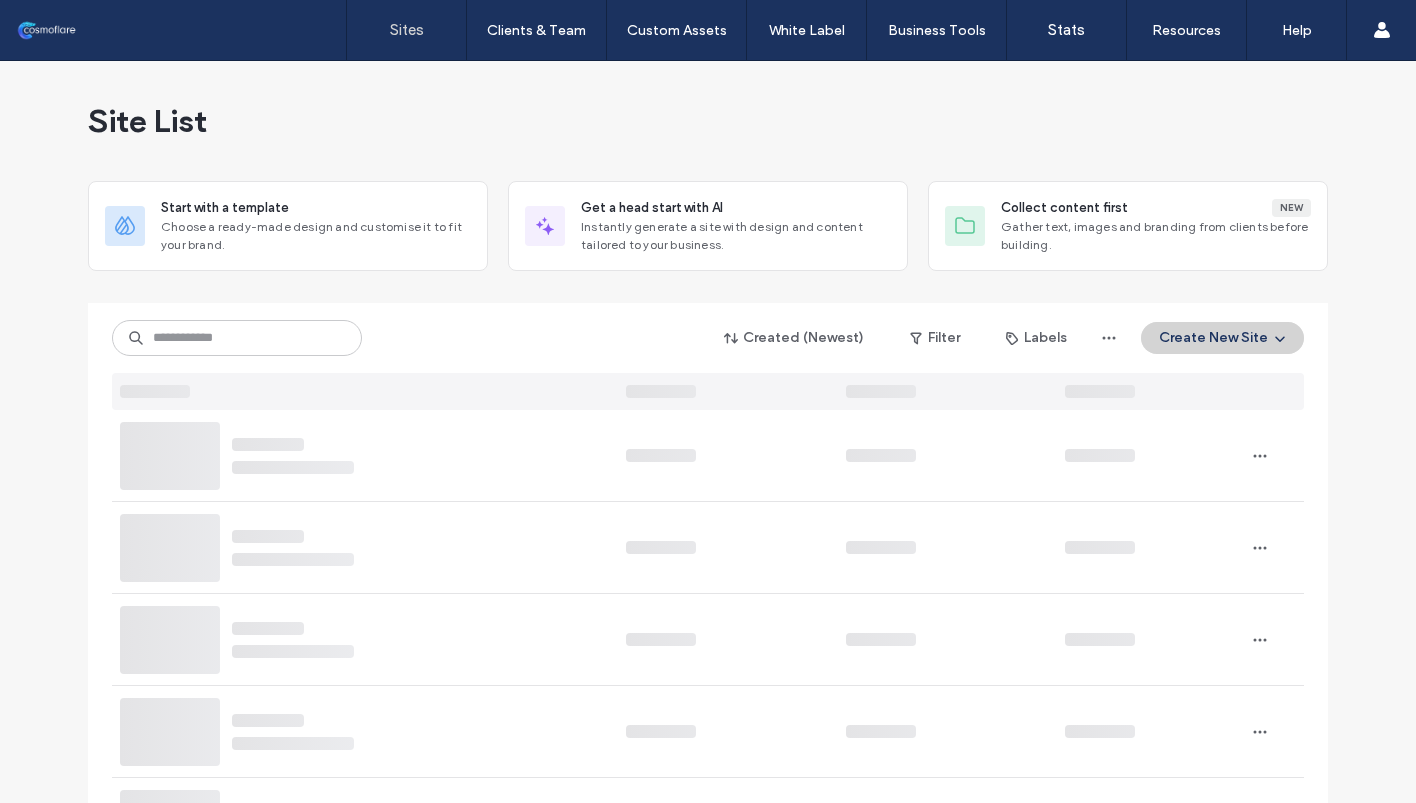 scroll, scrollTop: 0, scrollLeft: 0, axis: both 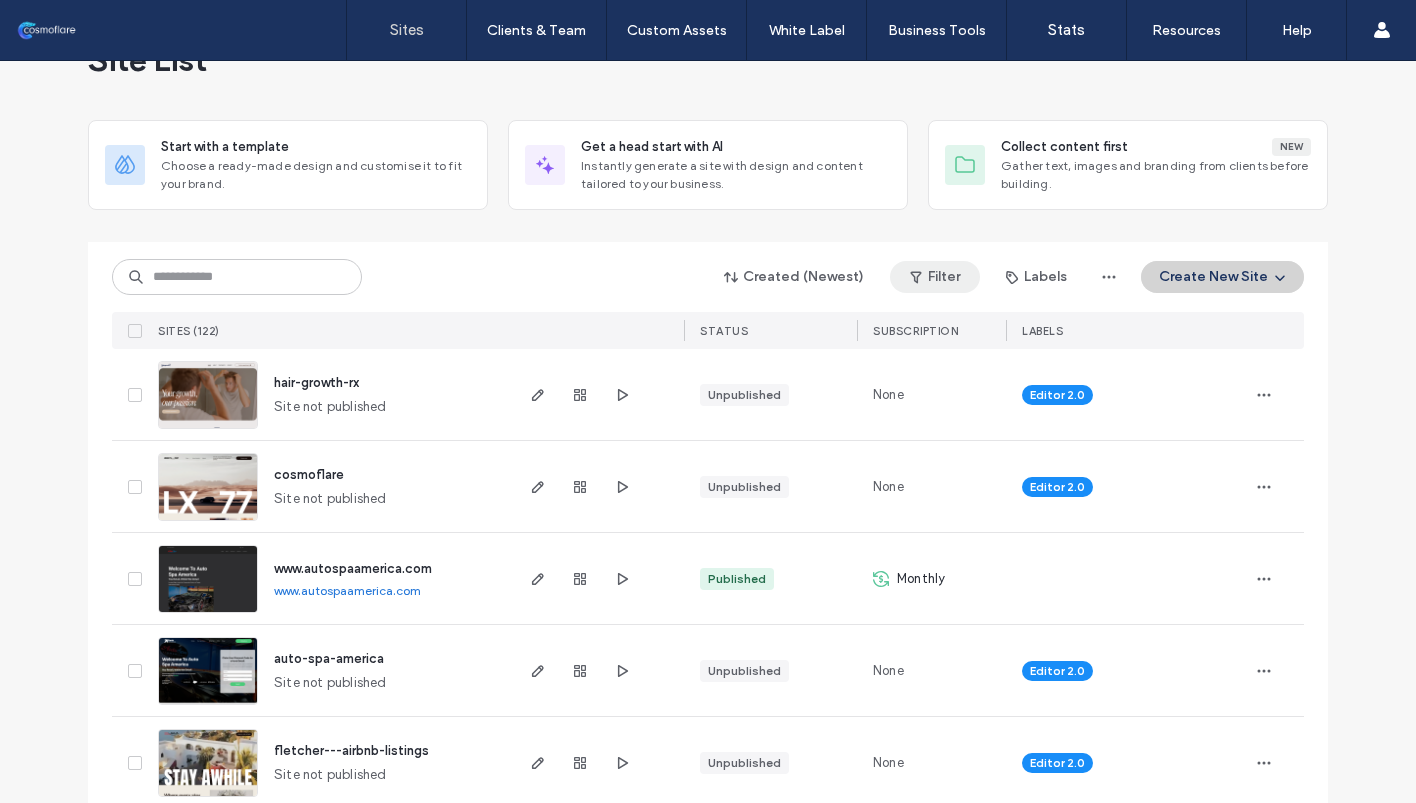 click on "Filter" at bounding box center (935, 277) 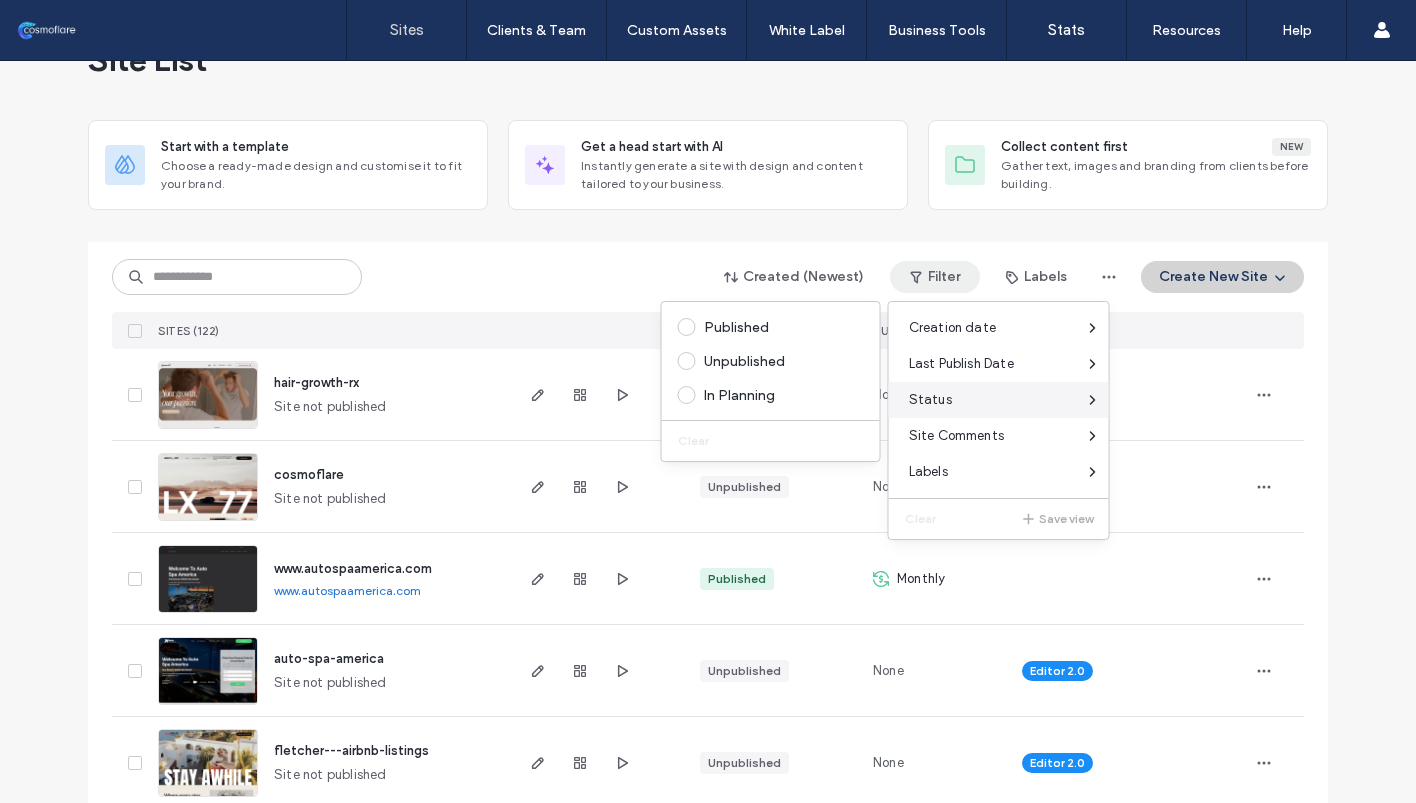 click on "Status" at bounding box center (999, 400) 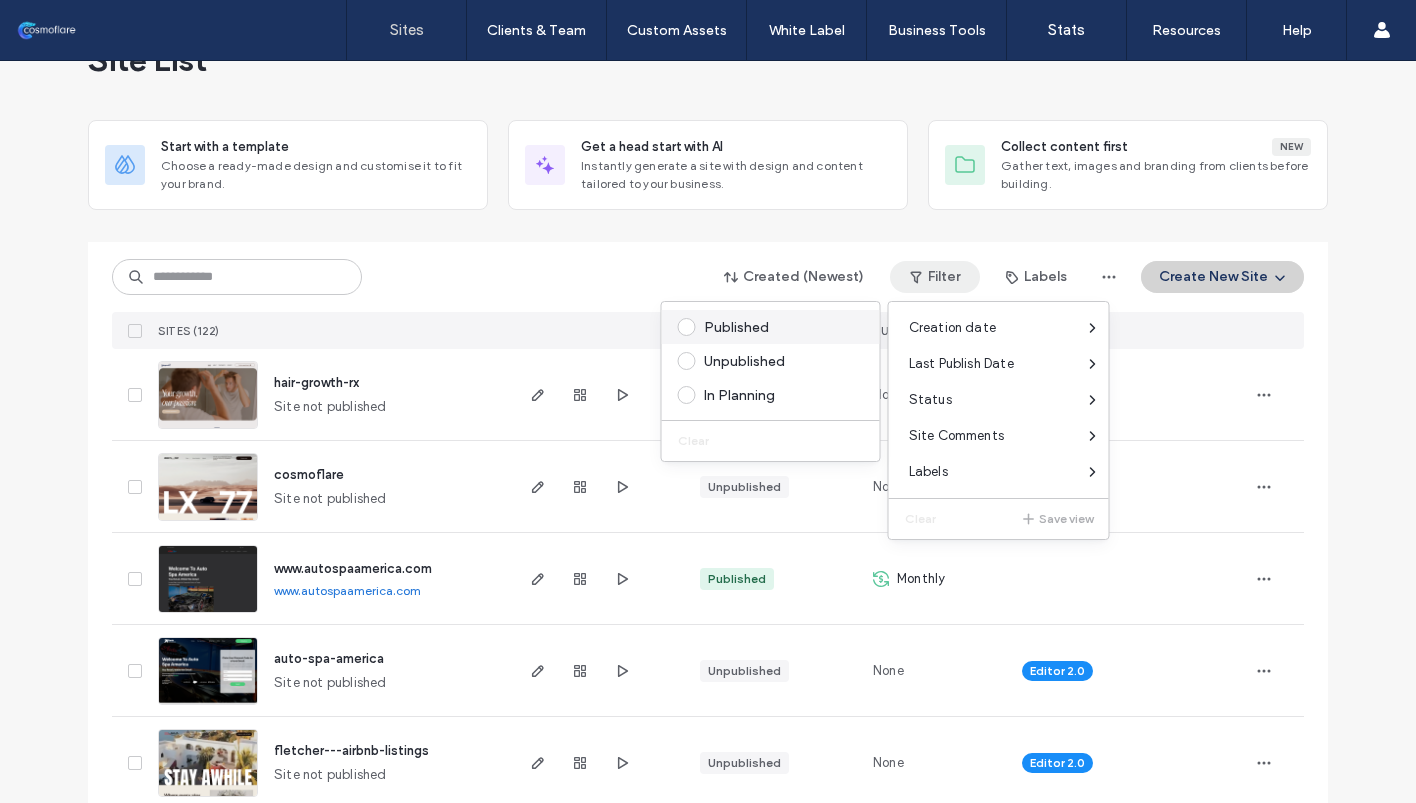 click on "Published" at bounding box center [780, 327] 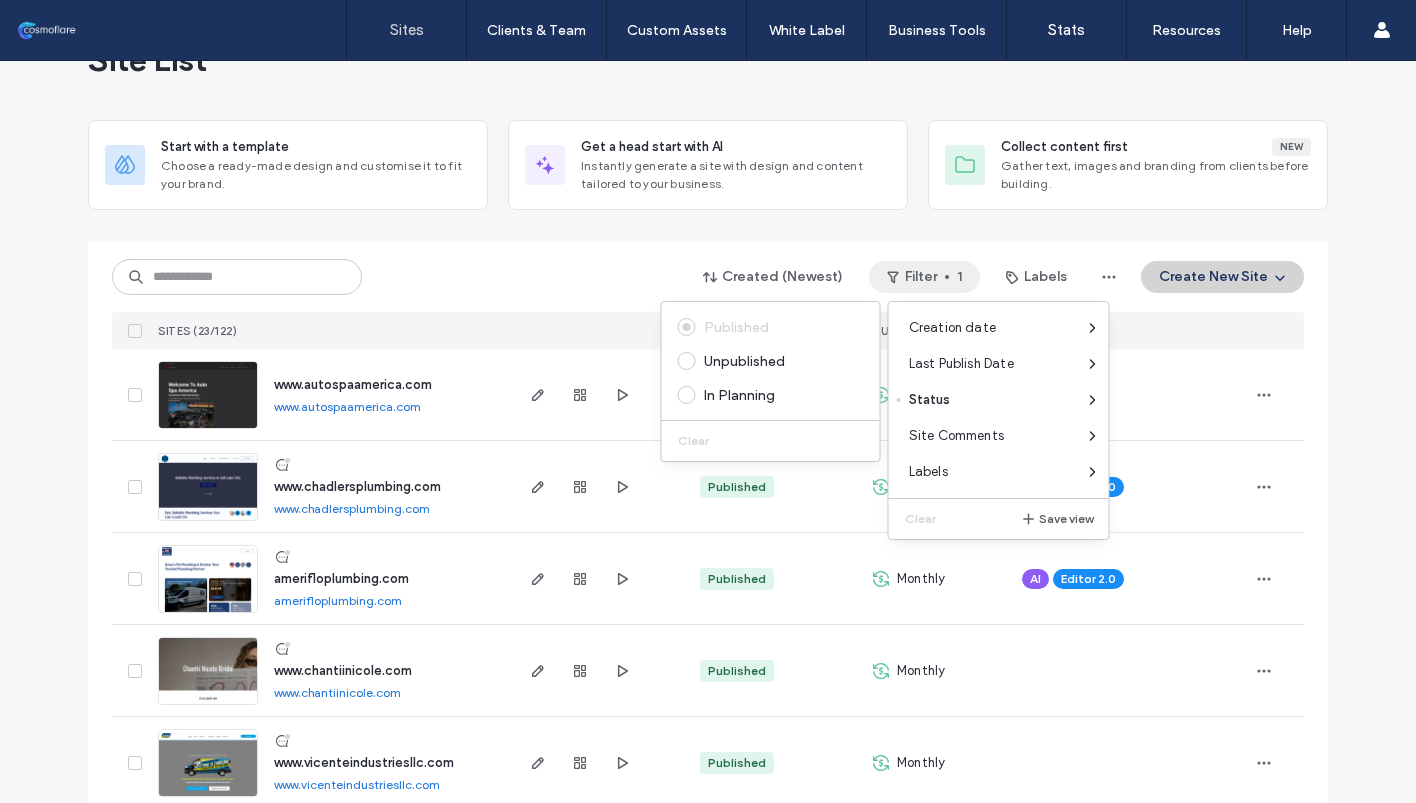 click on "Created (Newest) Filter 1 Labels Create New Site" at bounding box center [708, 277] 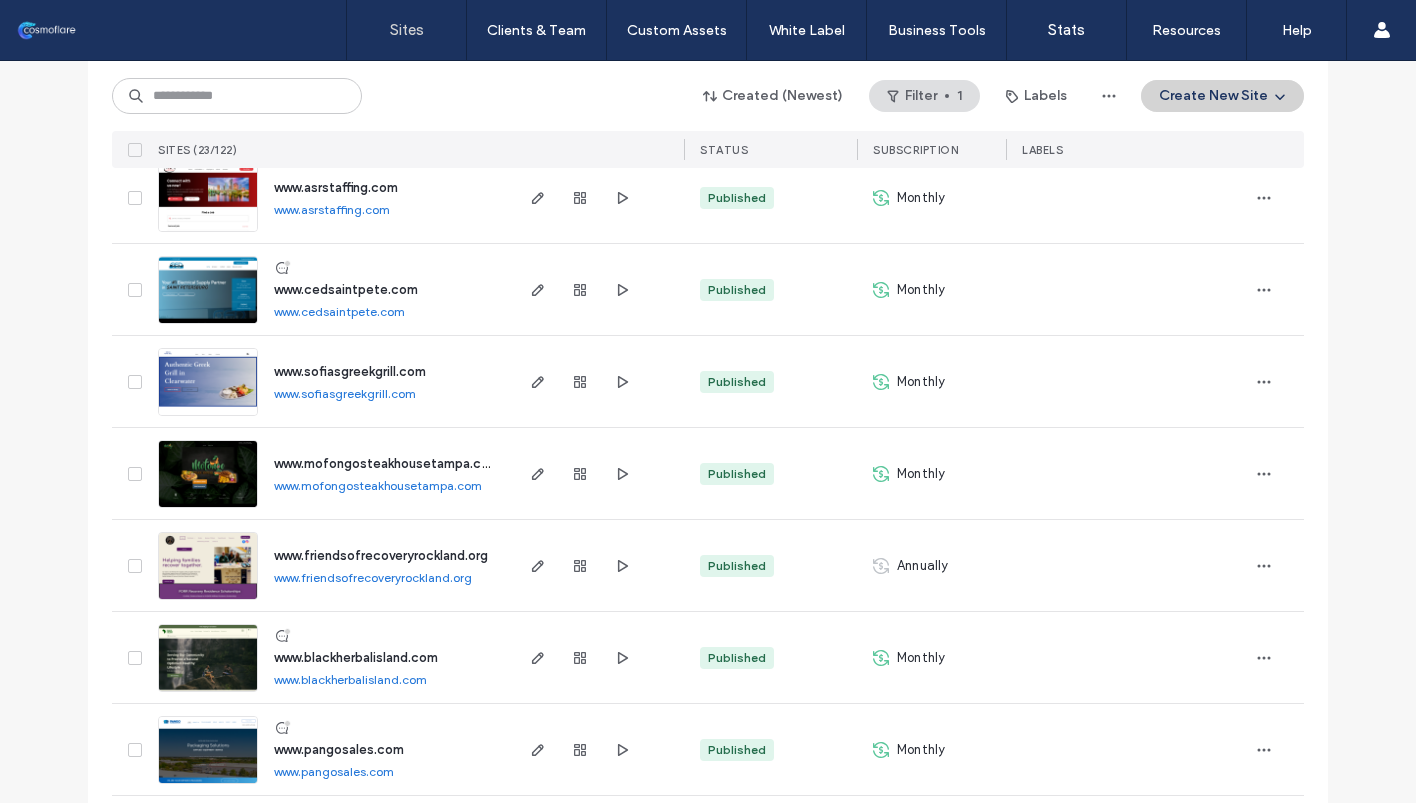 scroll, scrollTop: 1473, scrollLeft: 0, axis: vertical 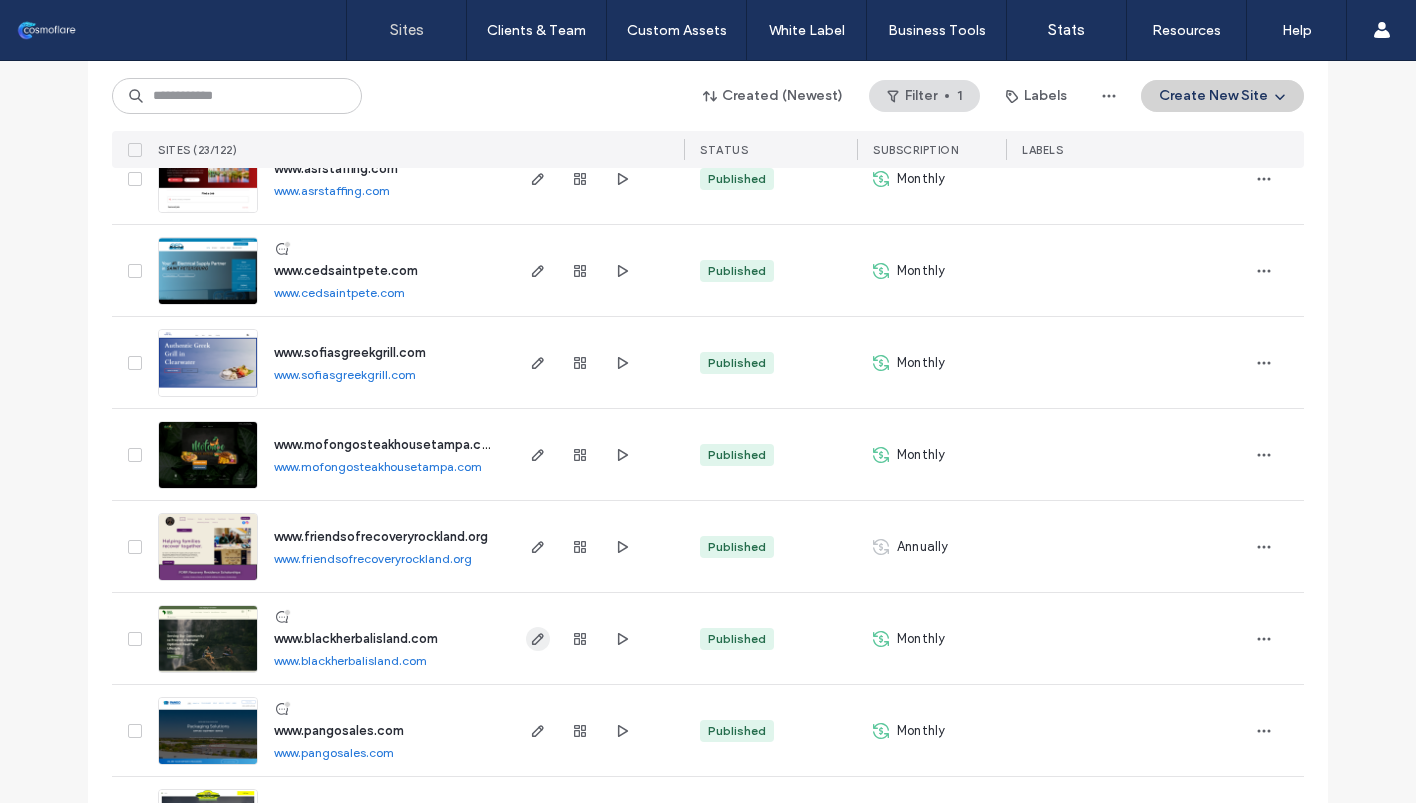click 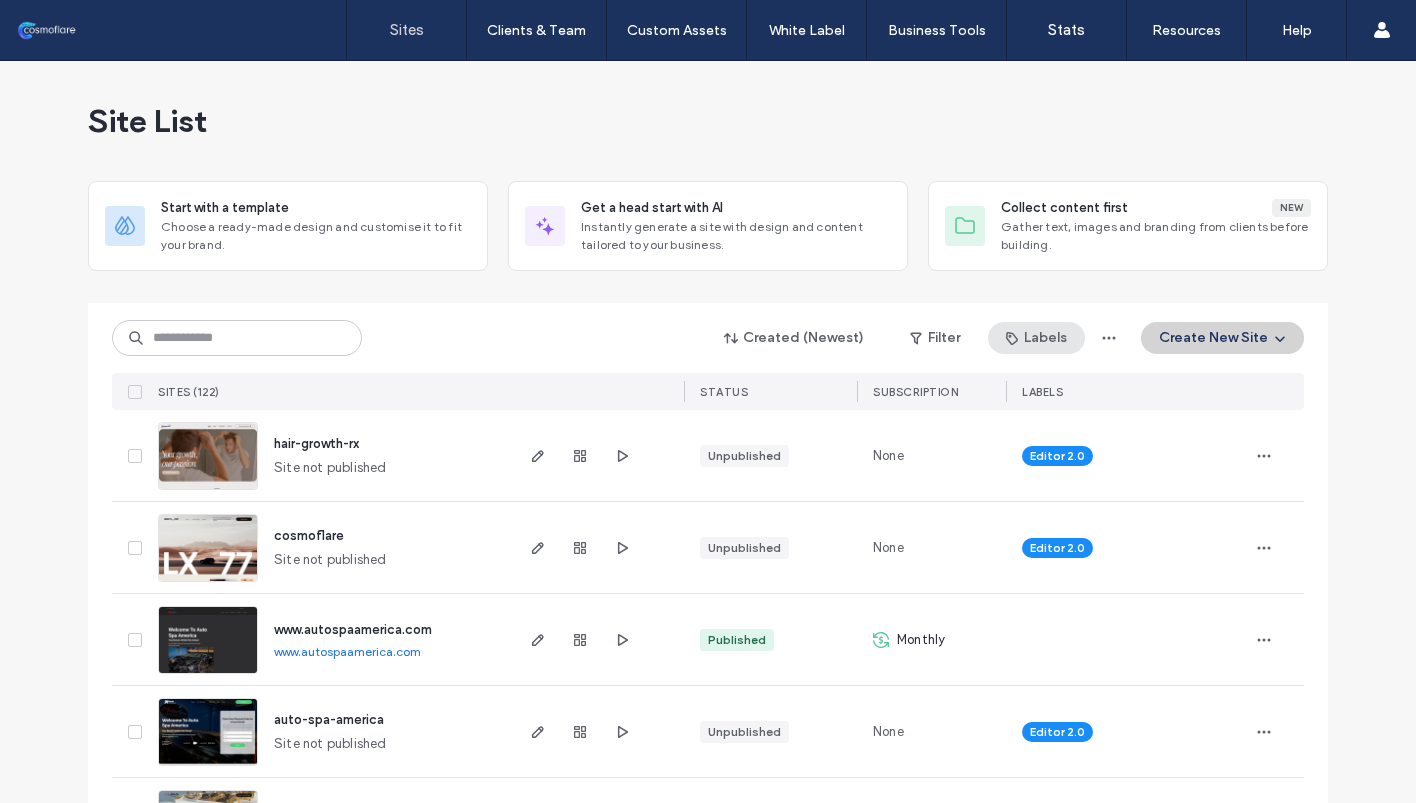 scroll, scrollTop: 0, scrollLeft: 0, axis: both 